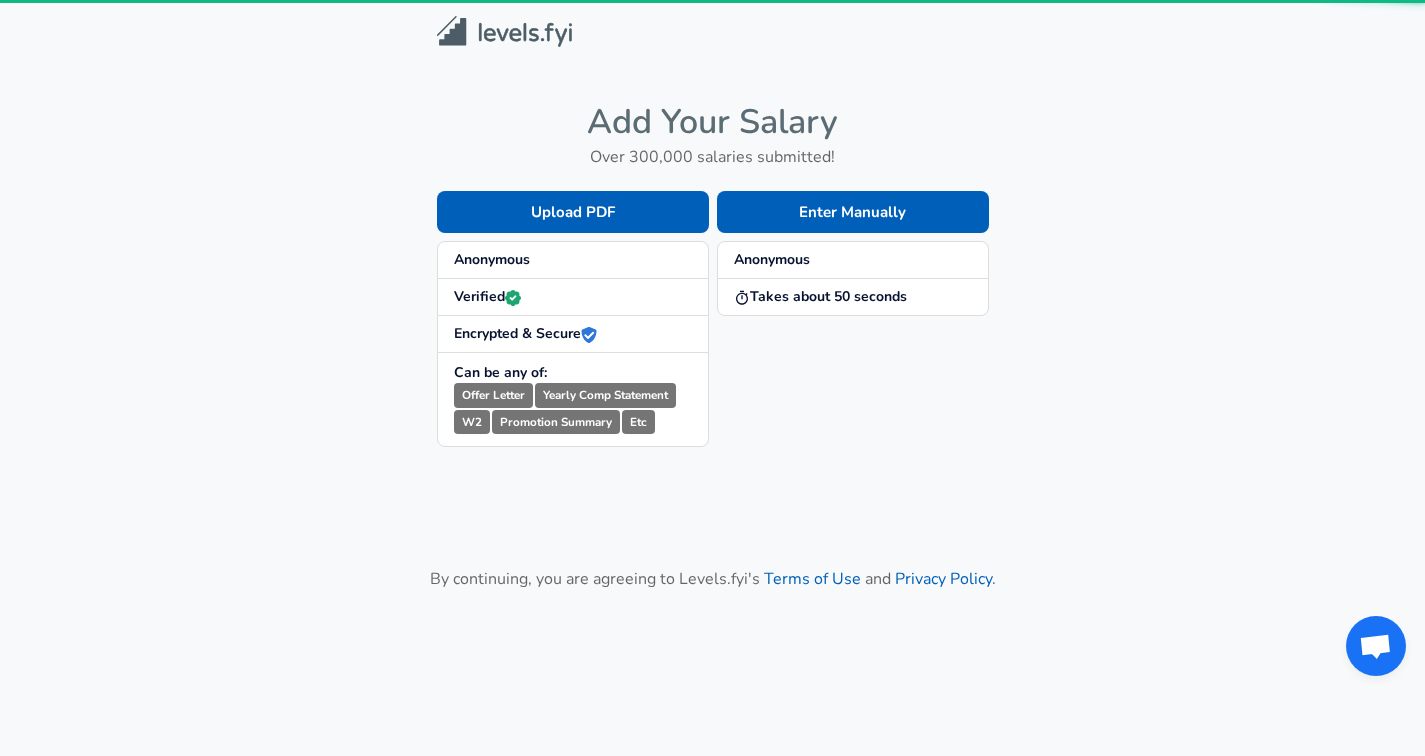 scroll, scrollTop: 0, scrollLeft: 0, axis: both 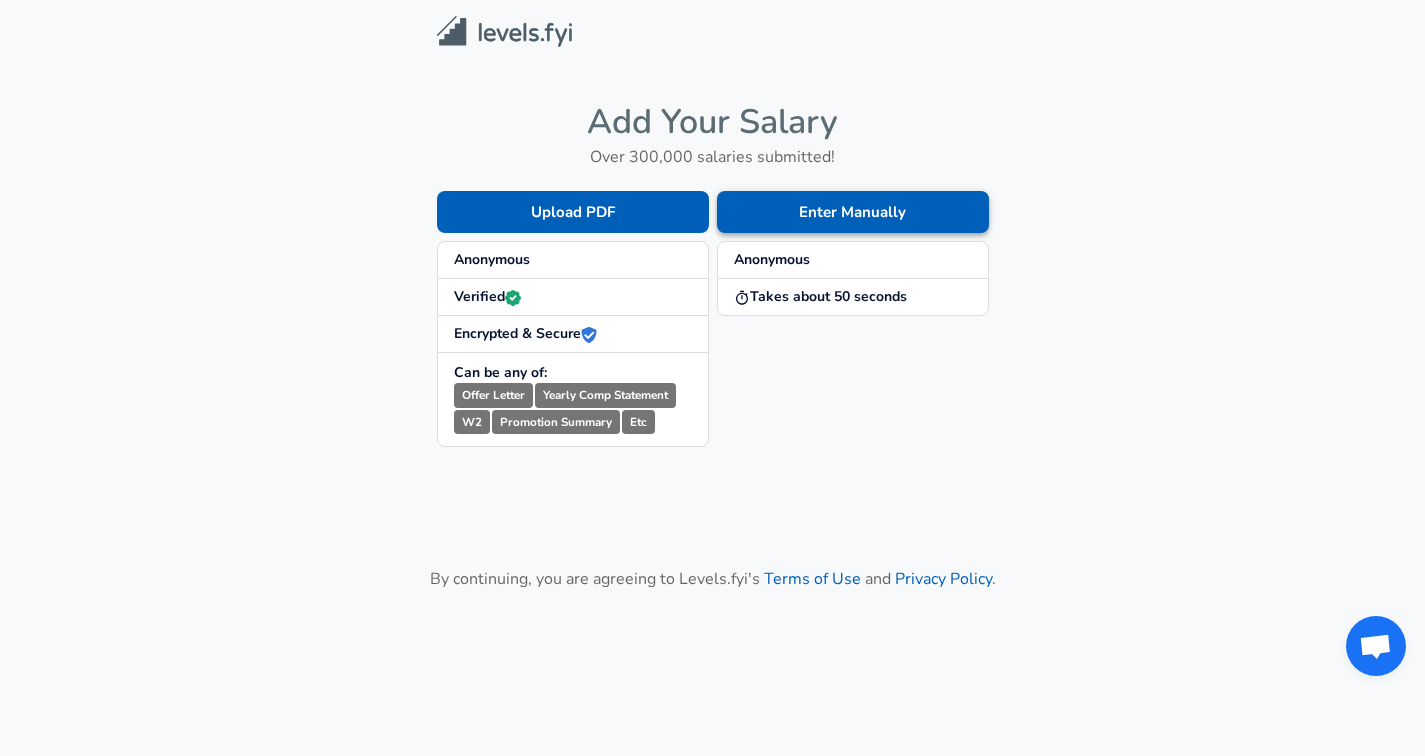 click on "Enter Manually" at bounding box center (853, 212) 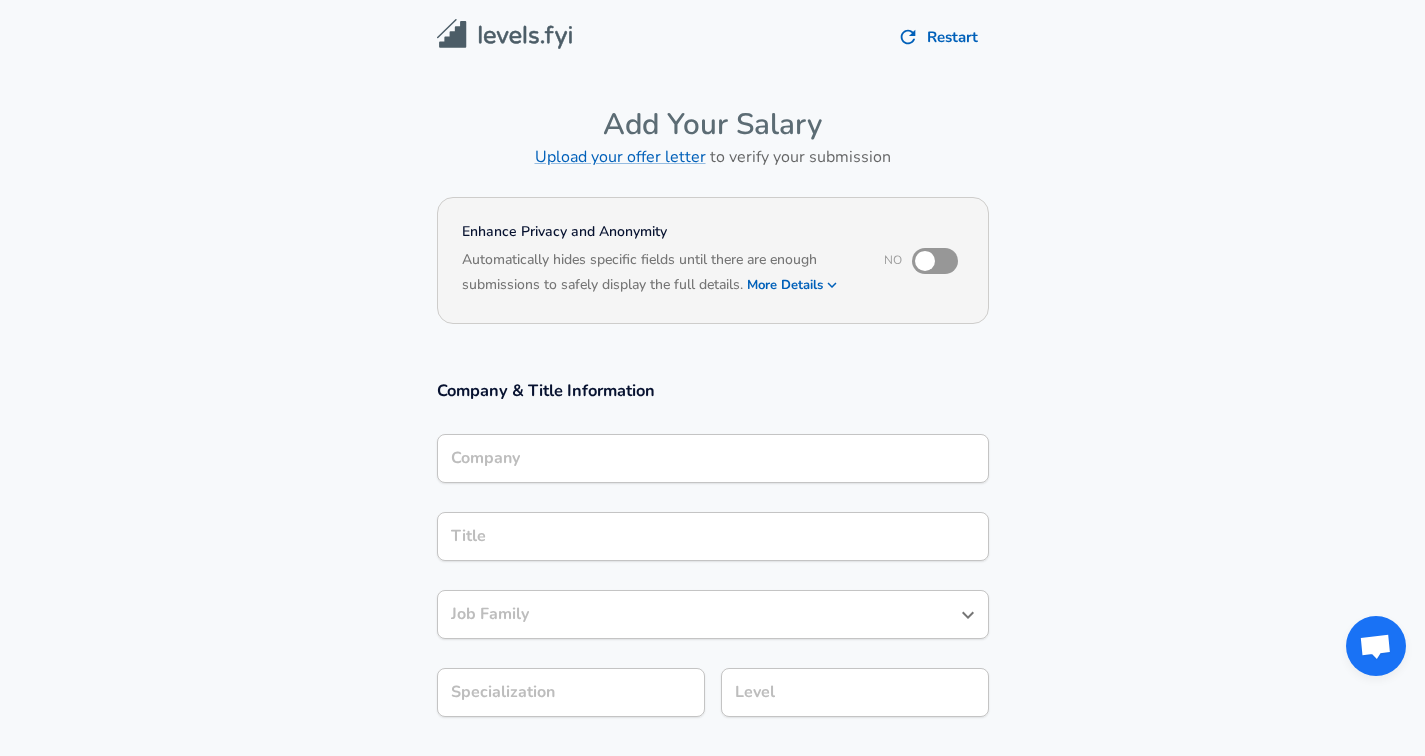click on "Company" at bounding box center [713, 458] 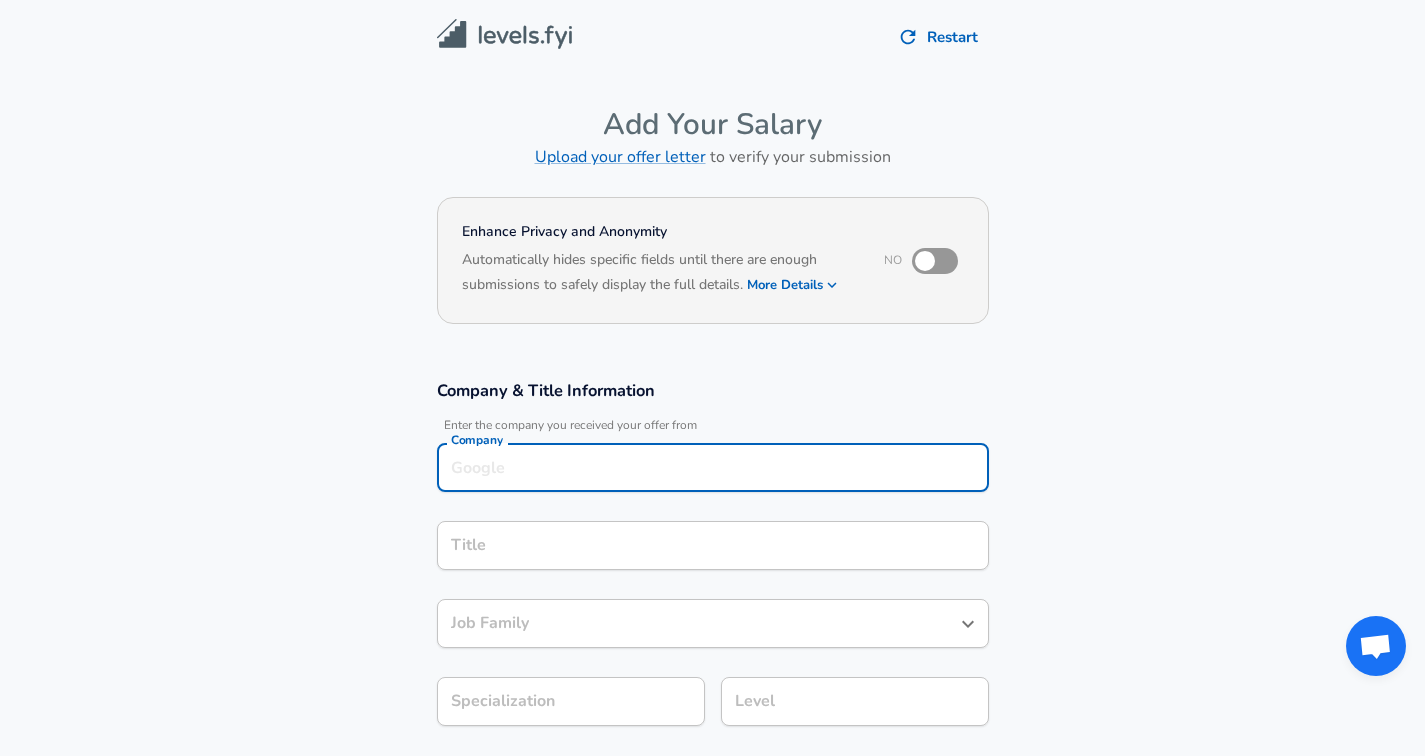scroll, scrollTop: 20, scrollLeft: 0, axis: vertical 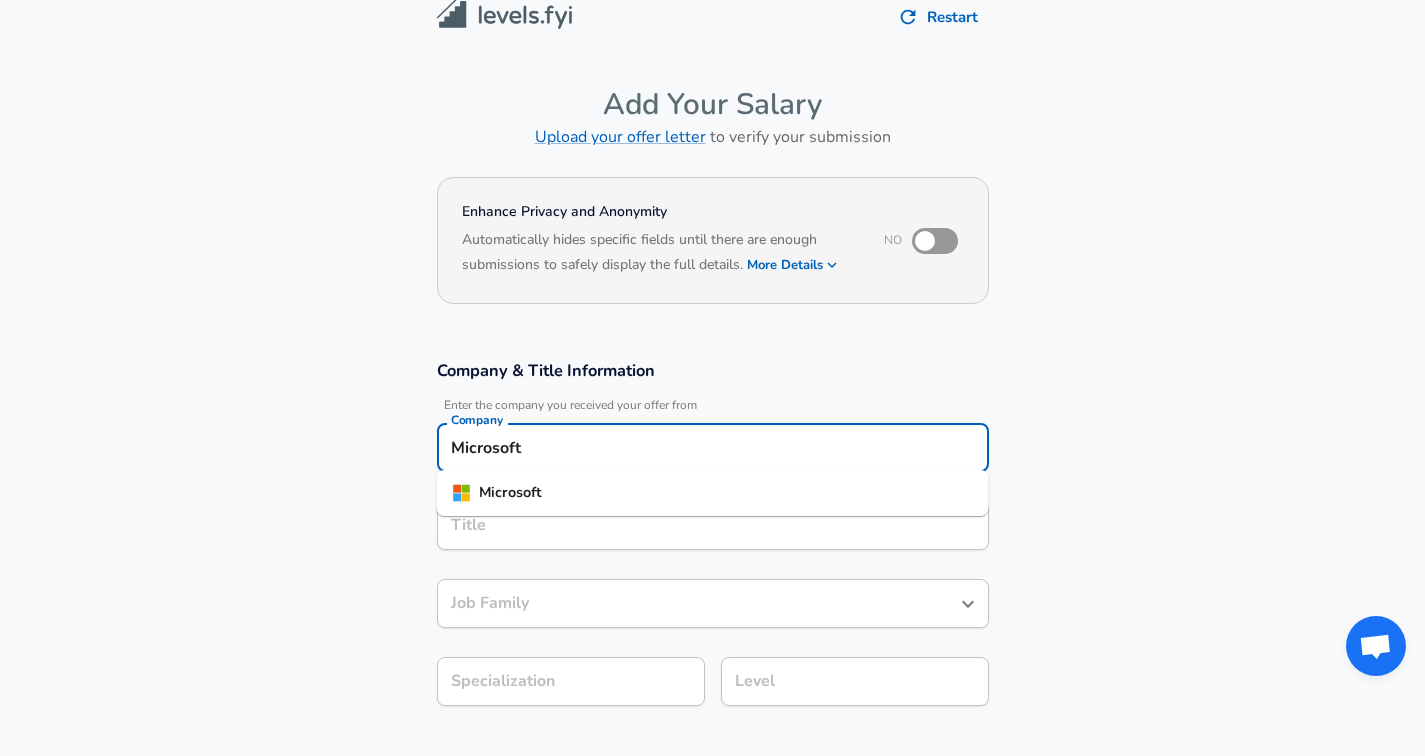 click on "Microsoft" at bounding box center (713, 493) 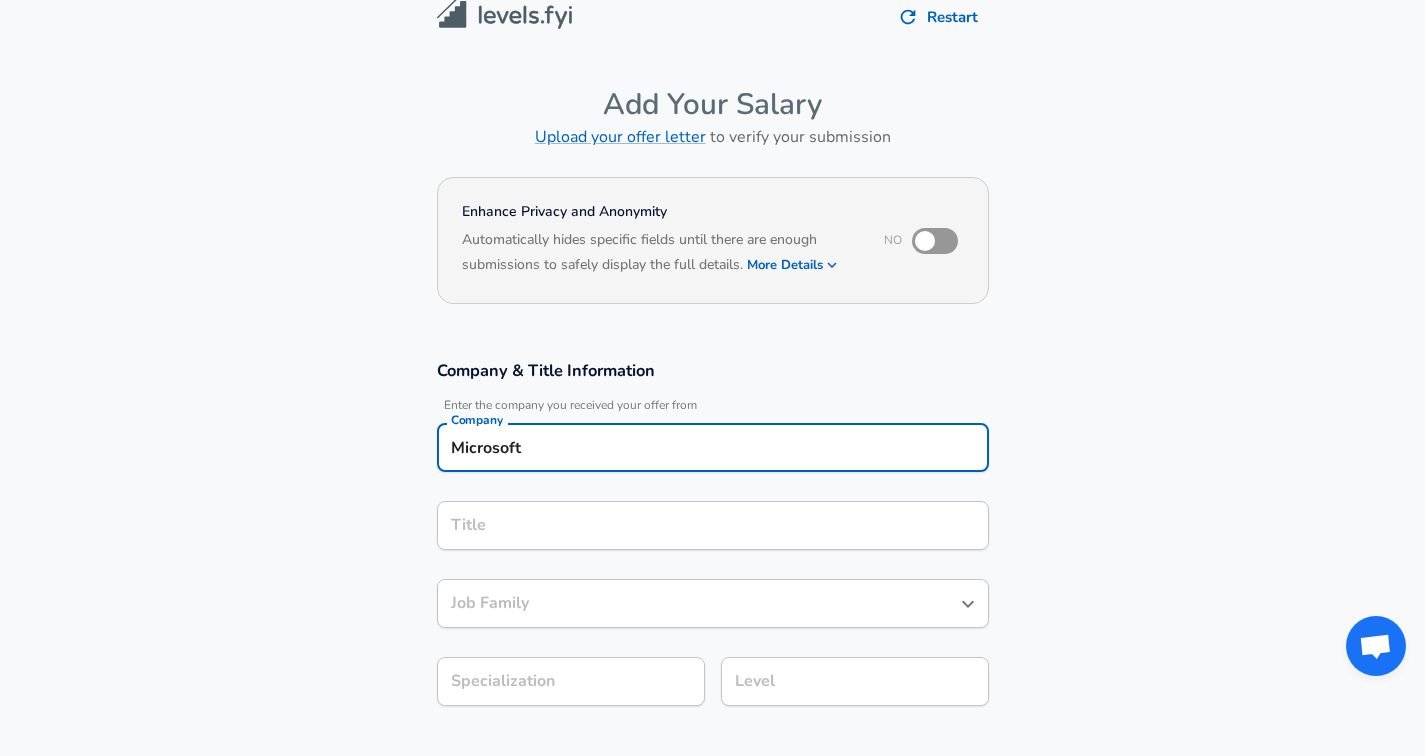 type on "Microsoft" 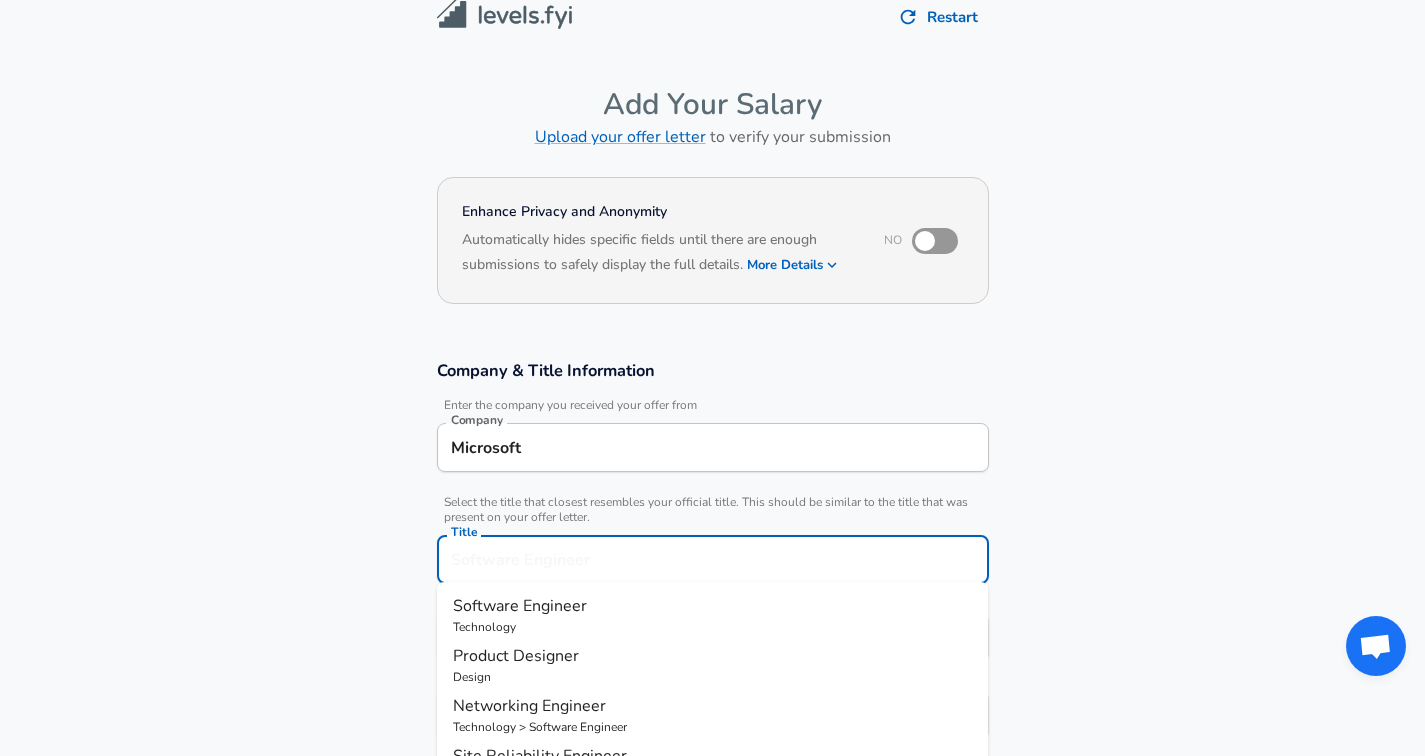 scroll, scrollTop: 60, scrollLeft: 0, axis: vertical 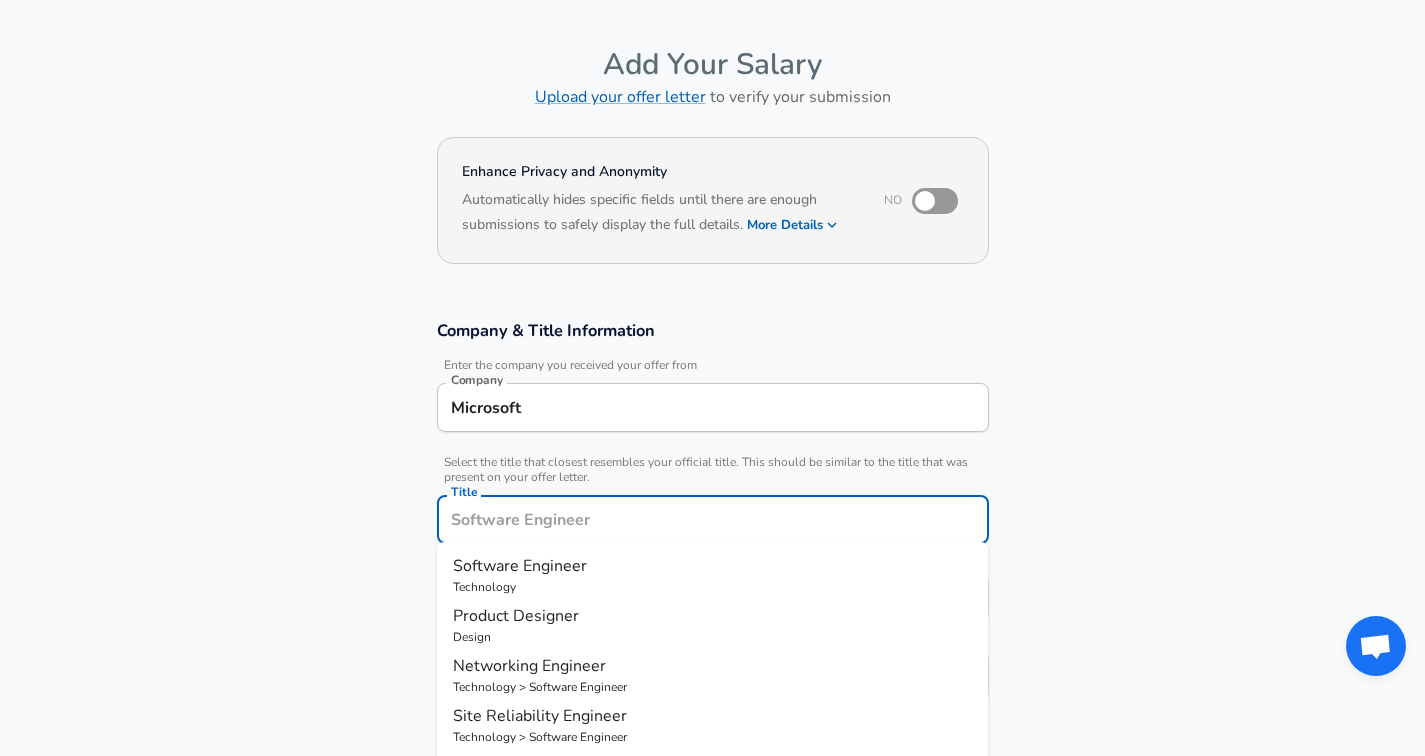 click on "Title" at bounding box center (713, 519) 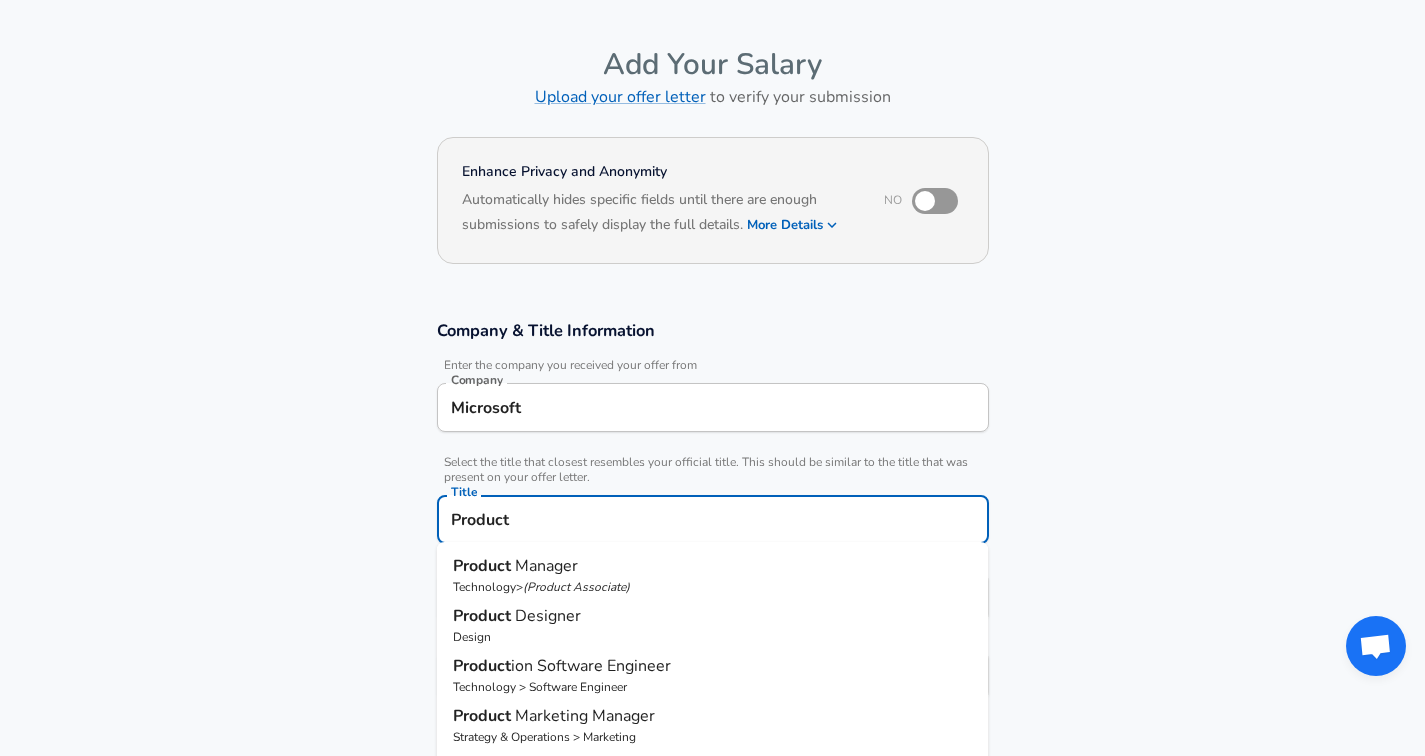 click on "Manager" at bounding box center (546, 566) 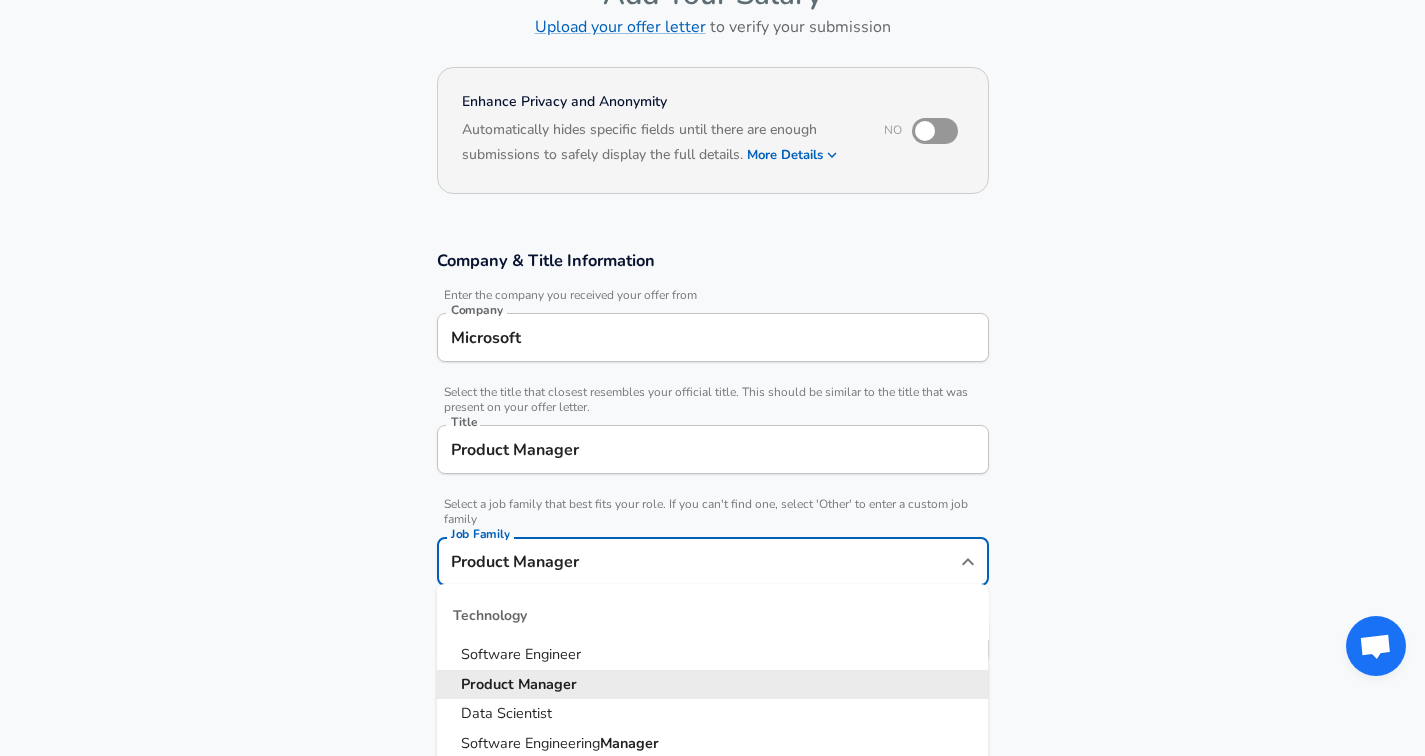 click on "Product Manager" at bounding box center [698, 561] 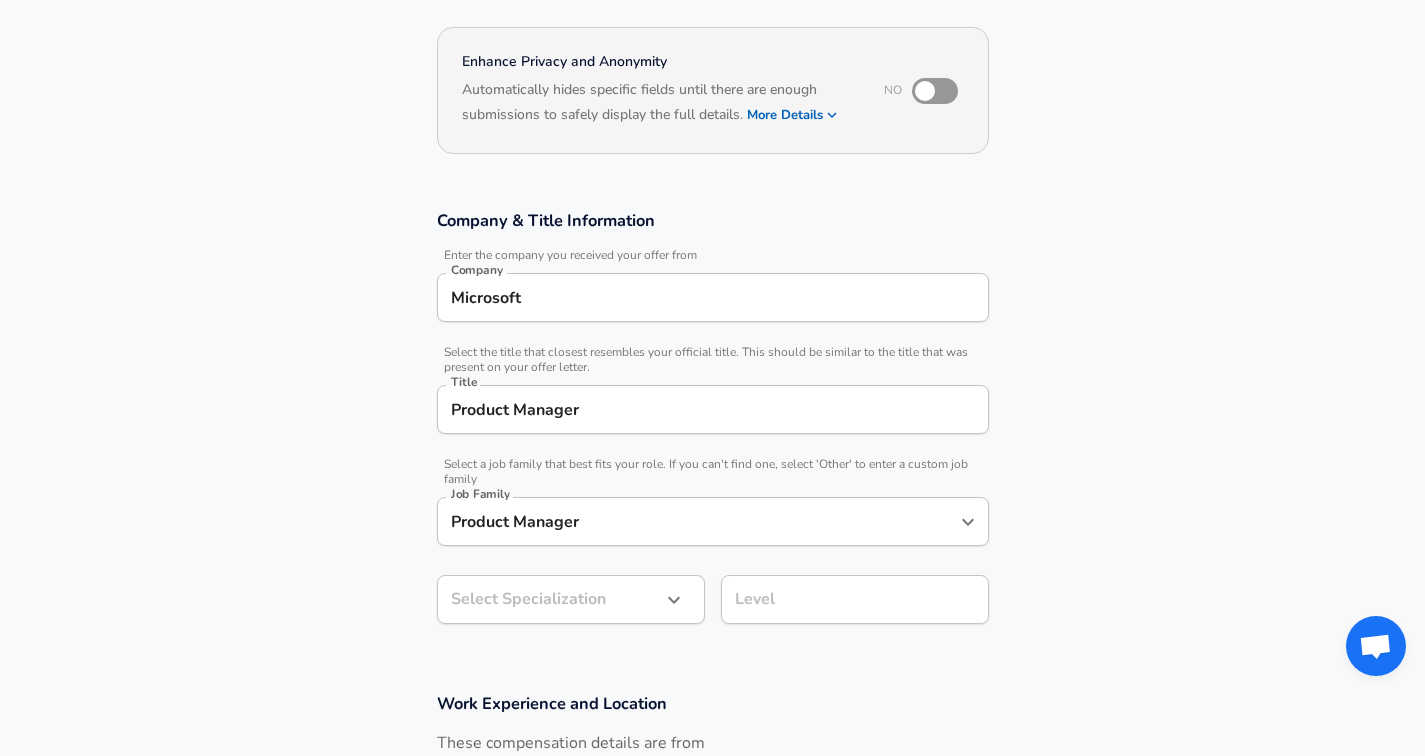 click on "Company & Title Information   Enter the company you received your offer from Company Microsoft Company   Select the title that closest resembles your official title. This should be similar to the title that was present on your offer letter. Title Product Manager Title   Select a job family that best fits your role. If you can't find one, select 'Other' to enter a custom job family Job Family Product Manager Job Family Select Specialization ​ Select Specialization Level Level" at bounding box center [712, 427] 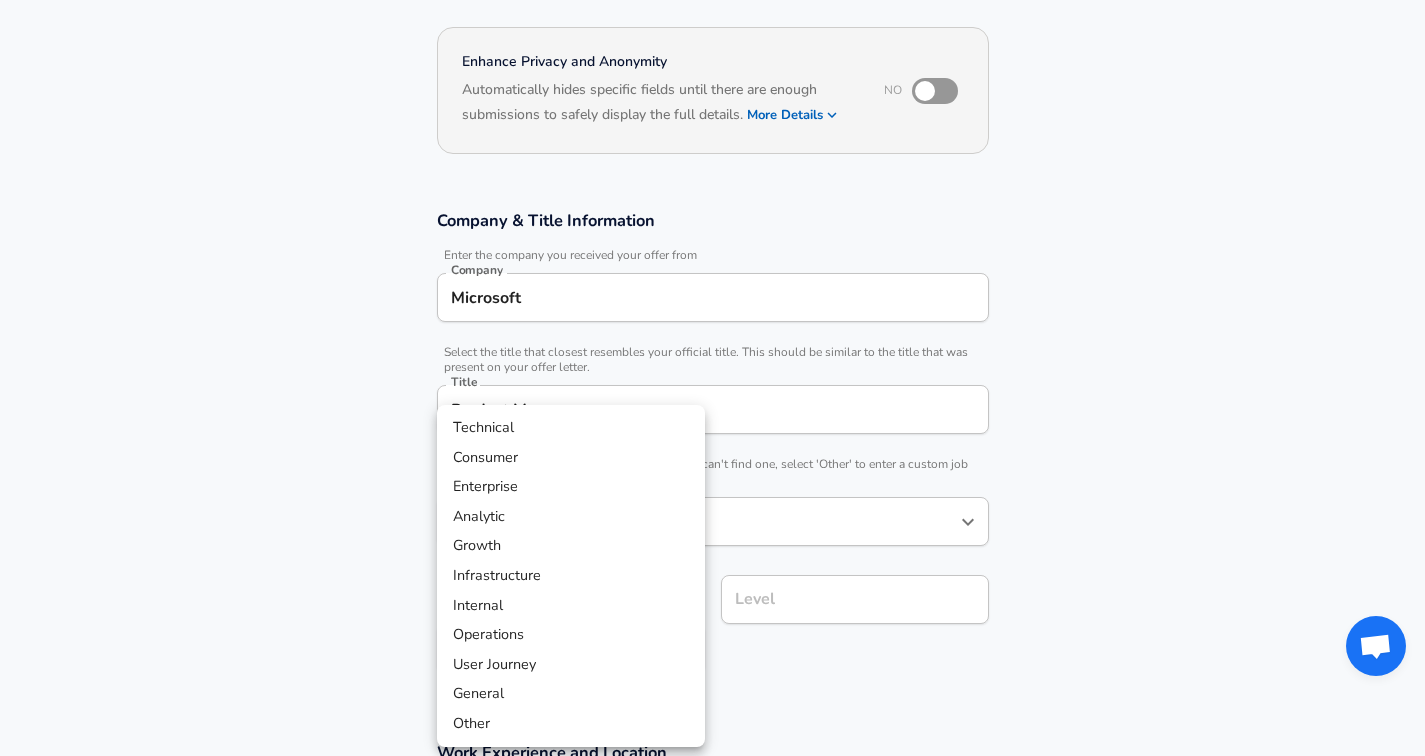 scroll, scrollTop: 230, scrollLeft: 0, axis: vertical 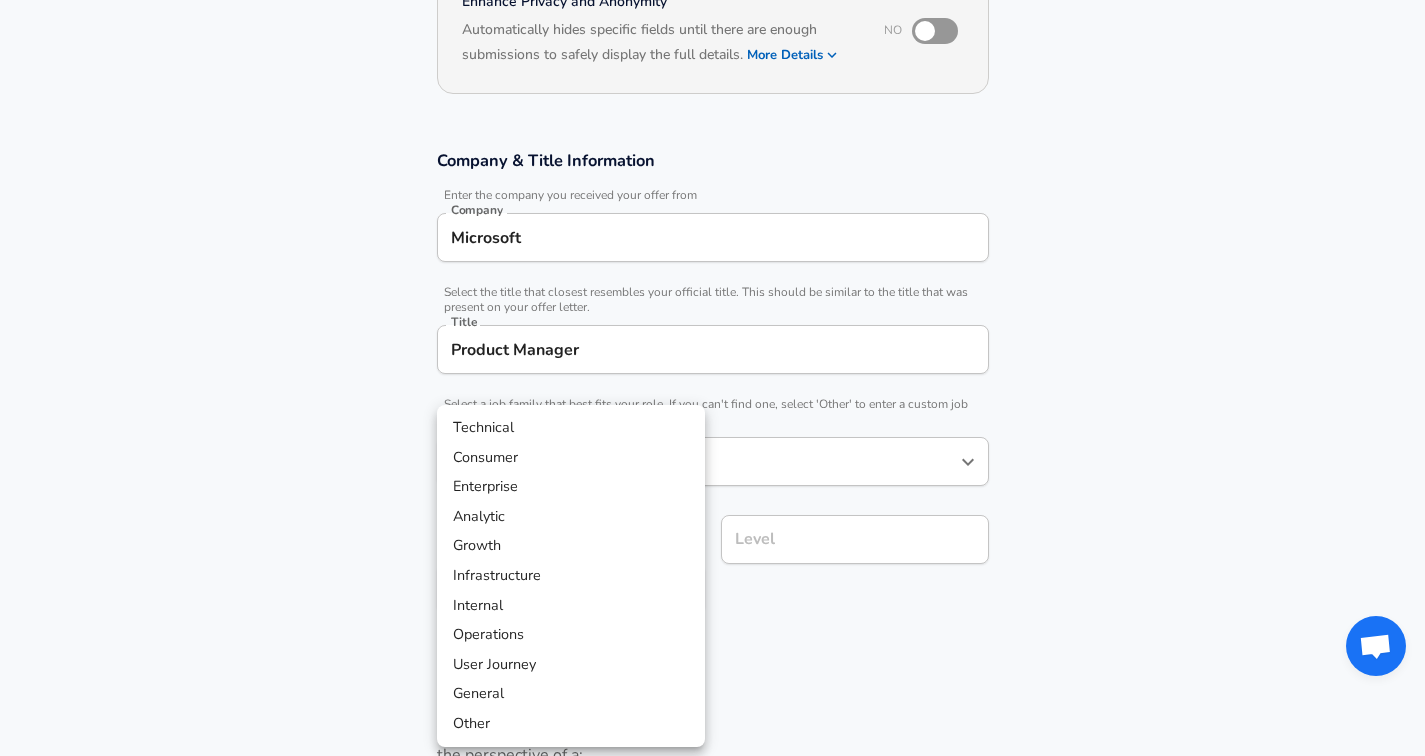 click on "Restart Add Your Salary Upload your offer letter   to verify your submission Enhance Privacy and Anonymity No Automatically hides specific fields until there are enough submissions to safely display the full details.   More Details Based on your submission and the data points that we have already collected, we will automatically hide and anonymize specific fields if there aren't enough data points to remain sufficiently anonymous. Company & Title Information   Enter the company you received your offer from Company Microsoft Company   Select the title that closest resembles your official title. This should be similar to the title that was present on your offer letter. Title Product Manager Title   Select a job family that best fits your role. If you can't find one, select 'Other' to enter a custom job family Job Family Product Manager Job Family   Select a Specialization that best fits your role. If you can't find one, select 'Other' to enter a custom specialization Select Specialization ​ Level Level" at bounding box center (712, 148) 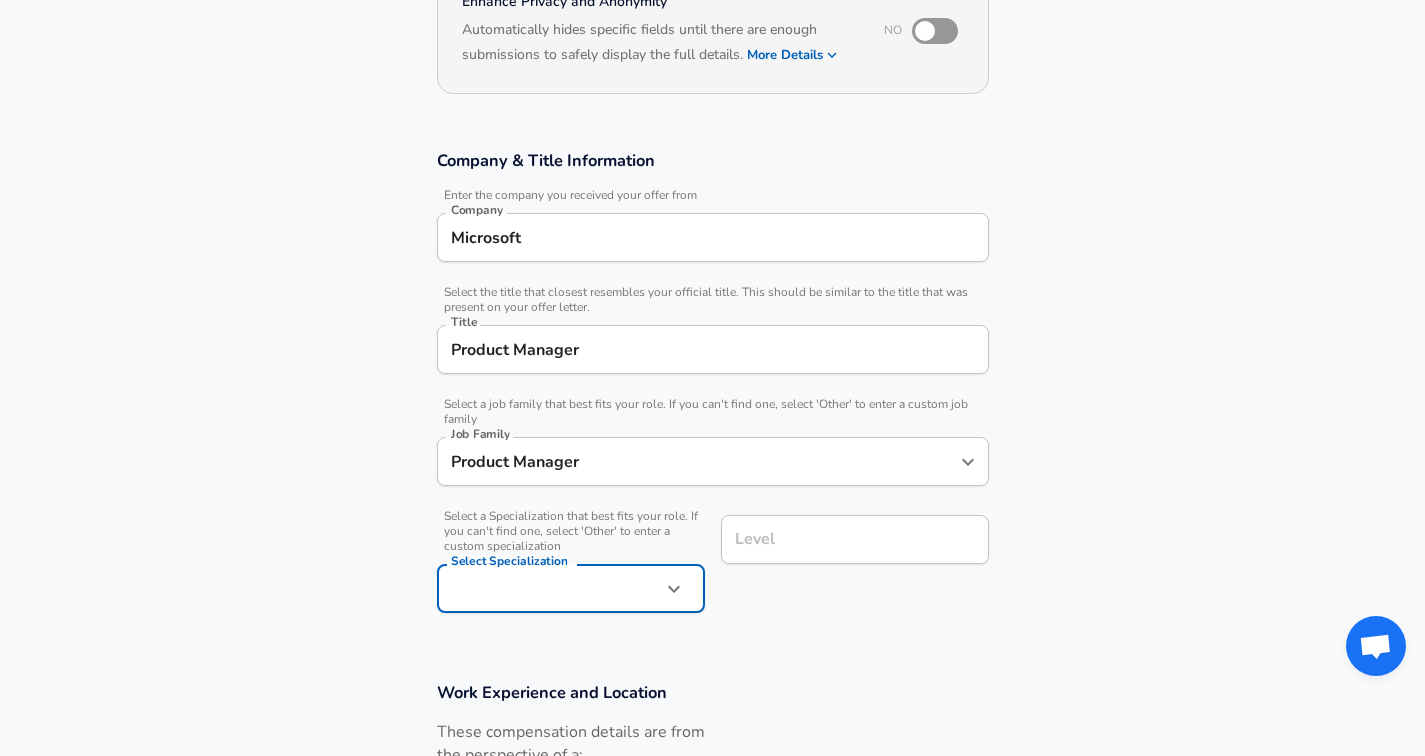 scroll, scrollTop: 270, scrollLeft: 0, axis: vertical 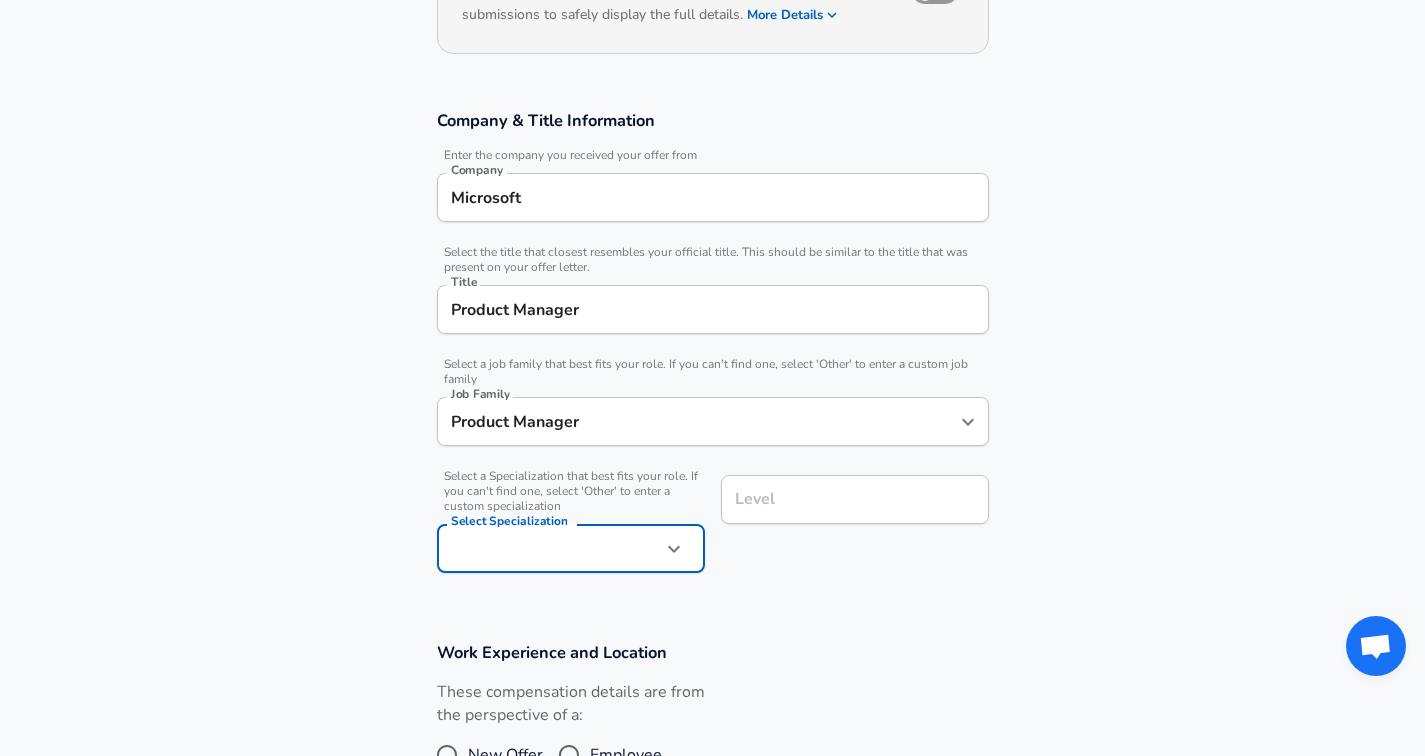 click on "Level" at bounding box center (855, 499) 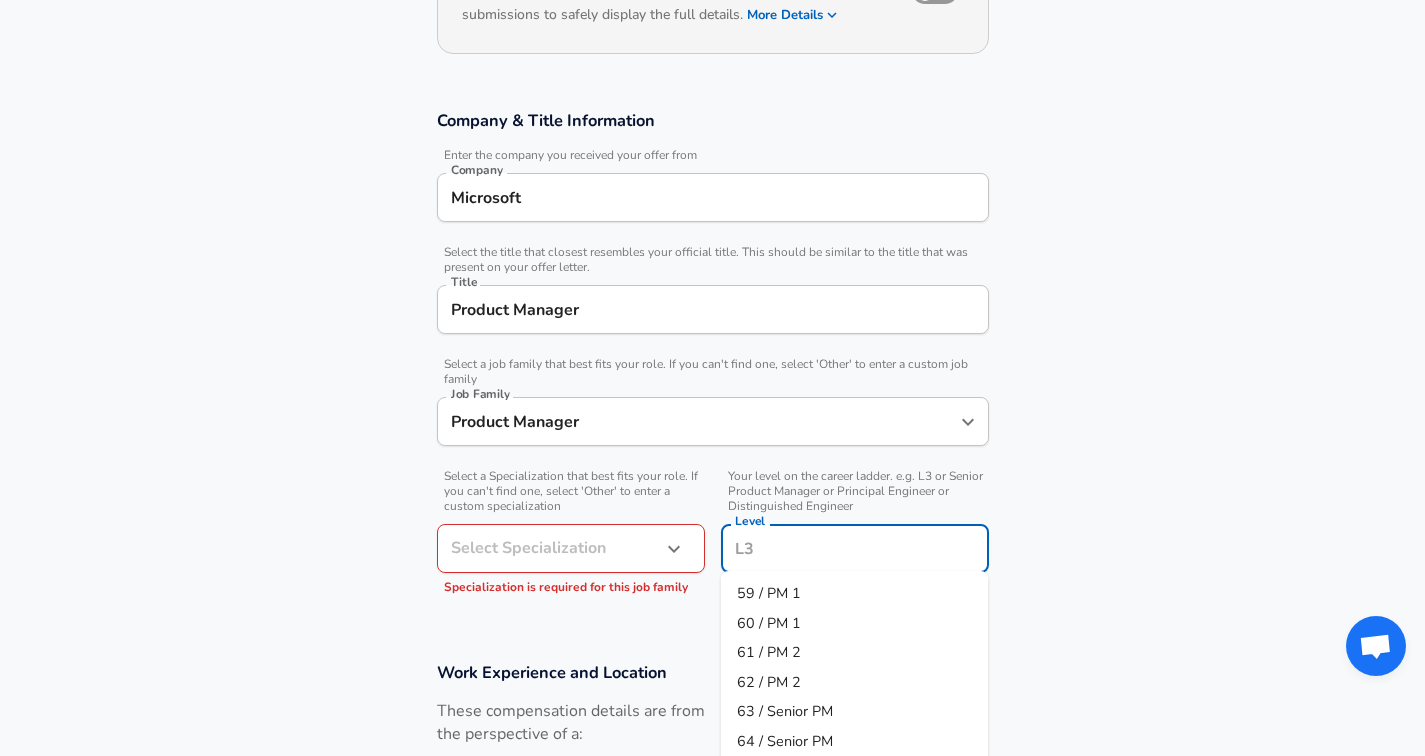 click on "61 / PM 2" at bounding box center (769, 652) 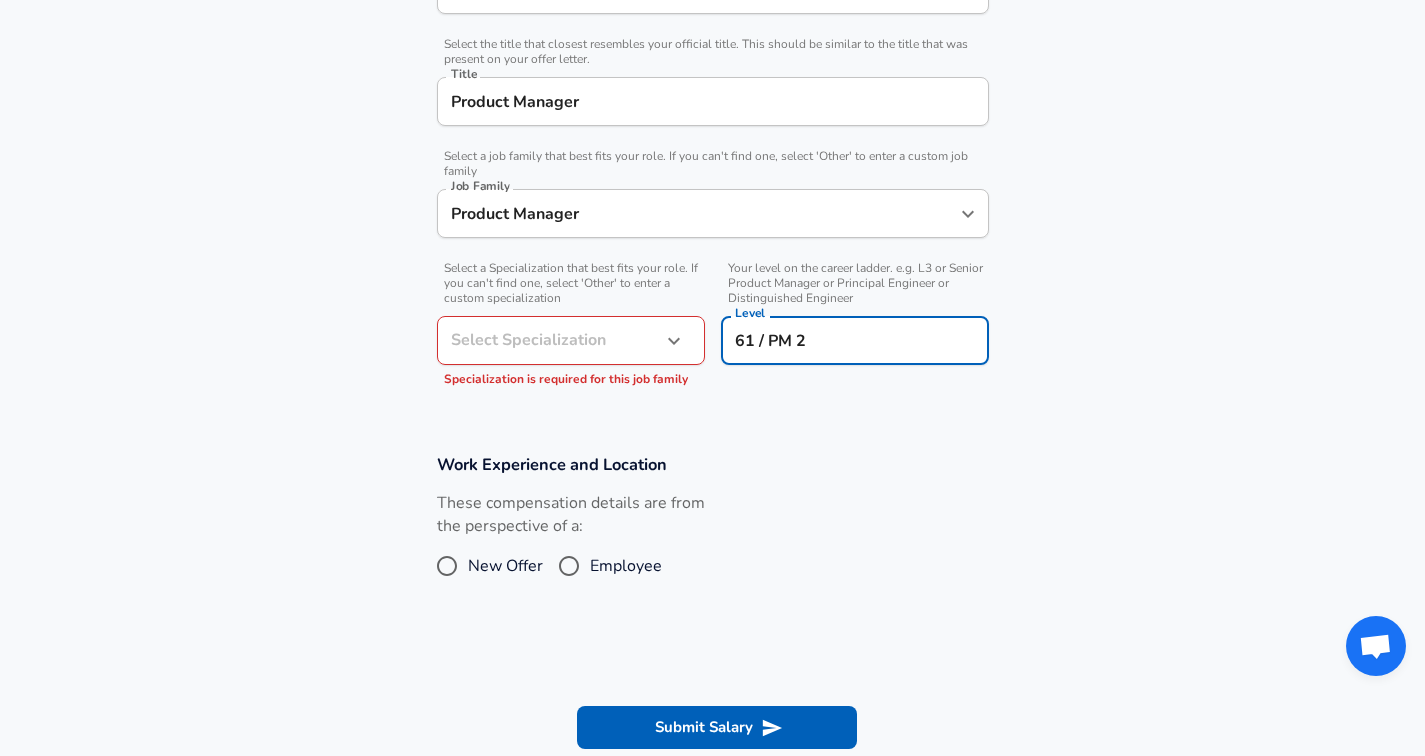 scroll, scrollTop: 547, scrollLeft: 0, axis: vertical 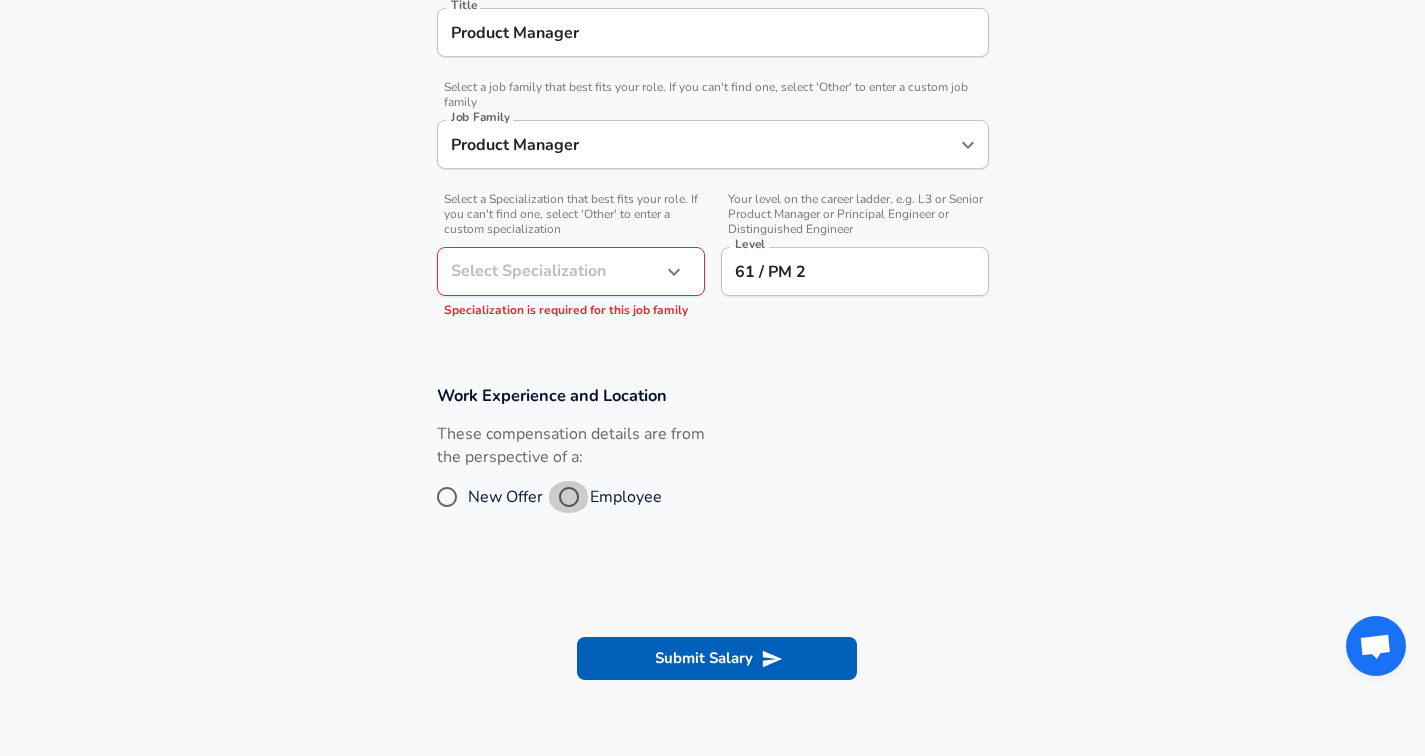 click on "Employee" at bounding box center (569, 497) 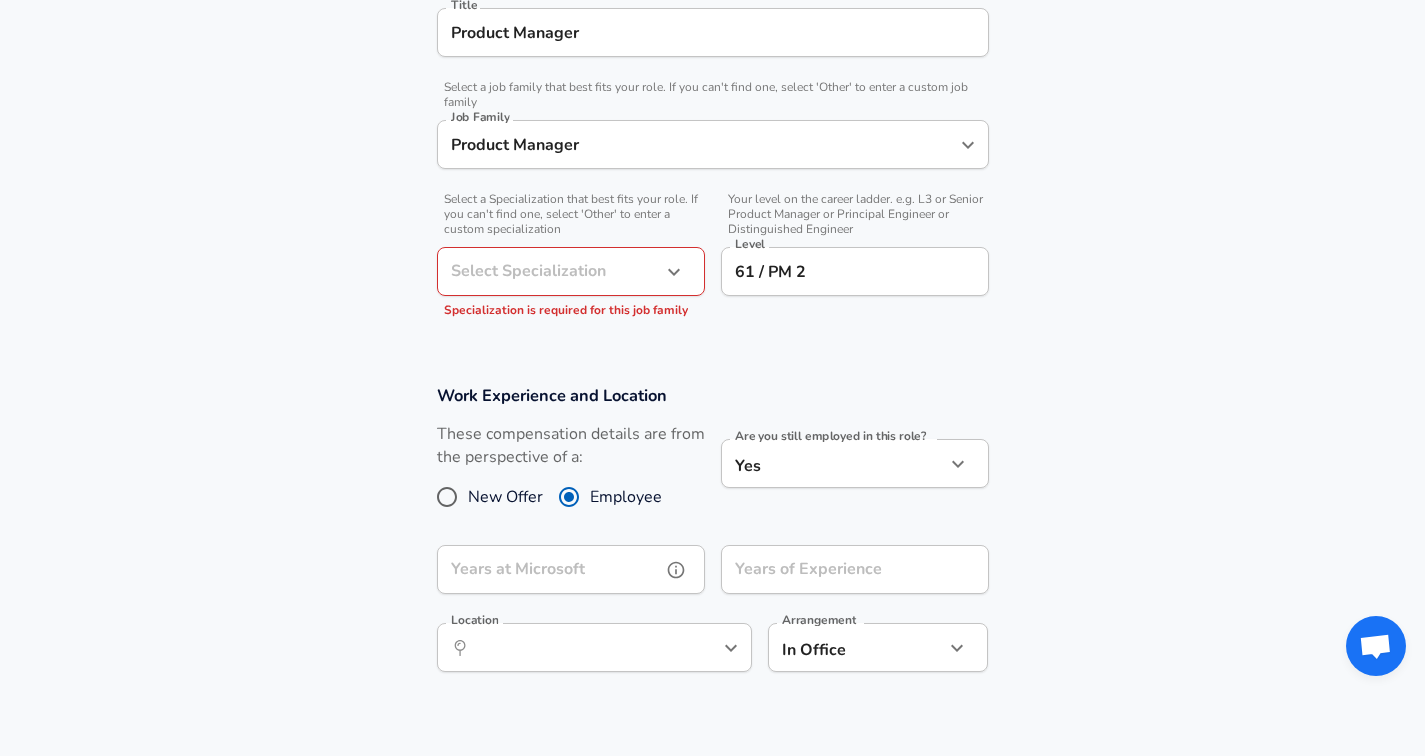 click on "Years at Microsoft" at bounding box center [549, 569] 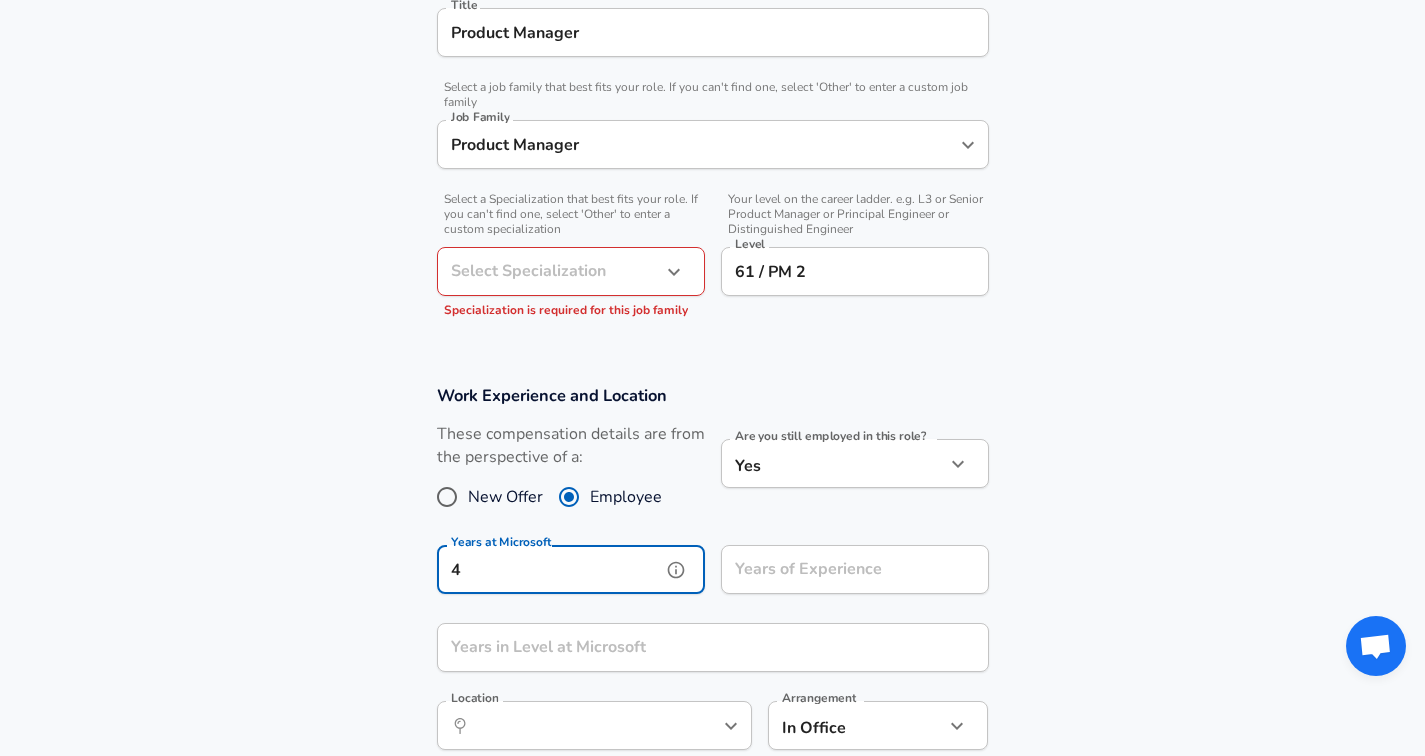 type on "4" 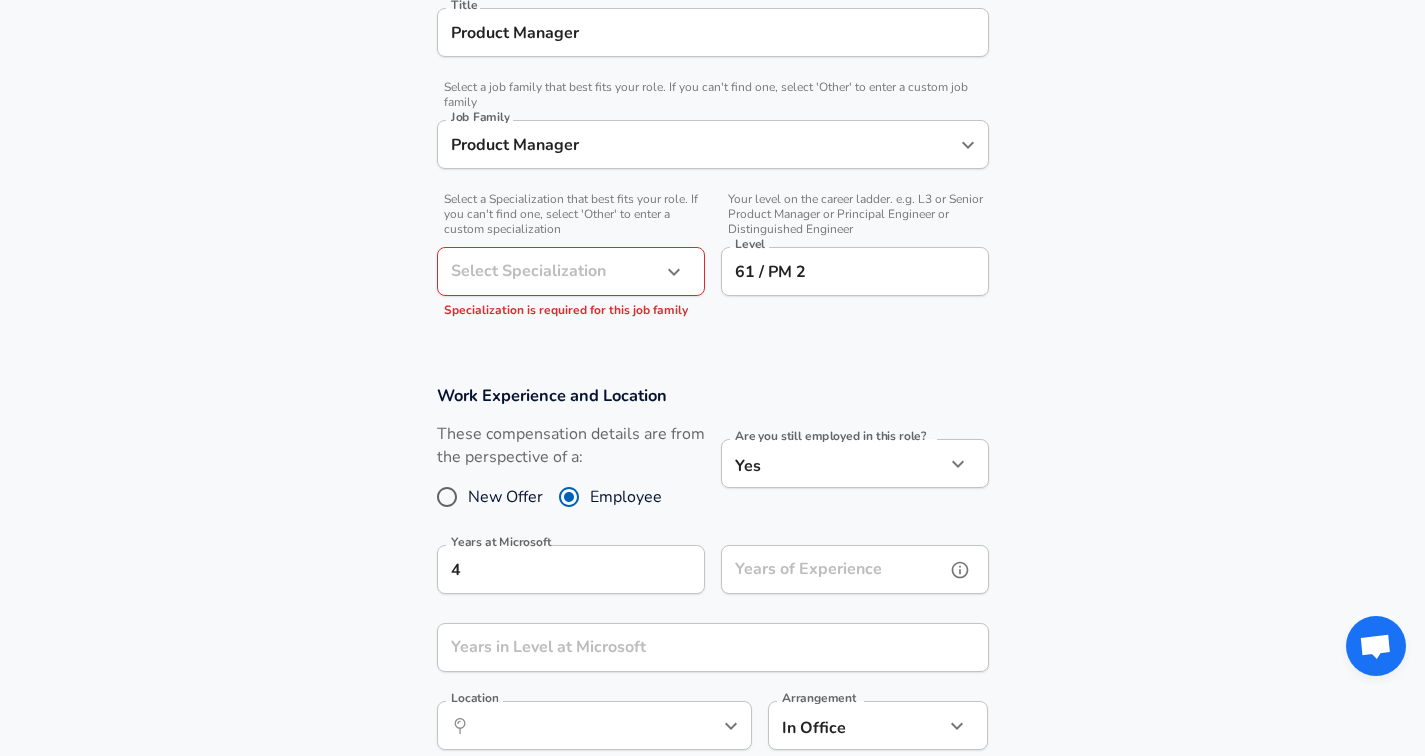 click on "Years of Experience" at bounding box center [833, 569] 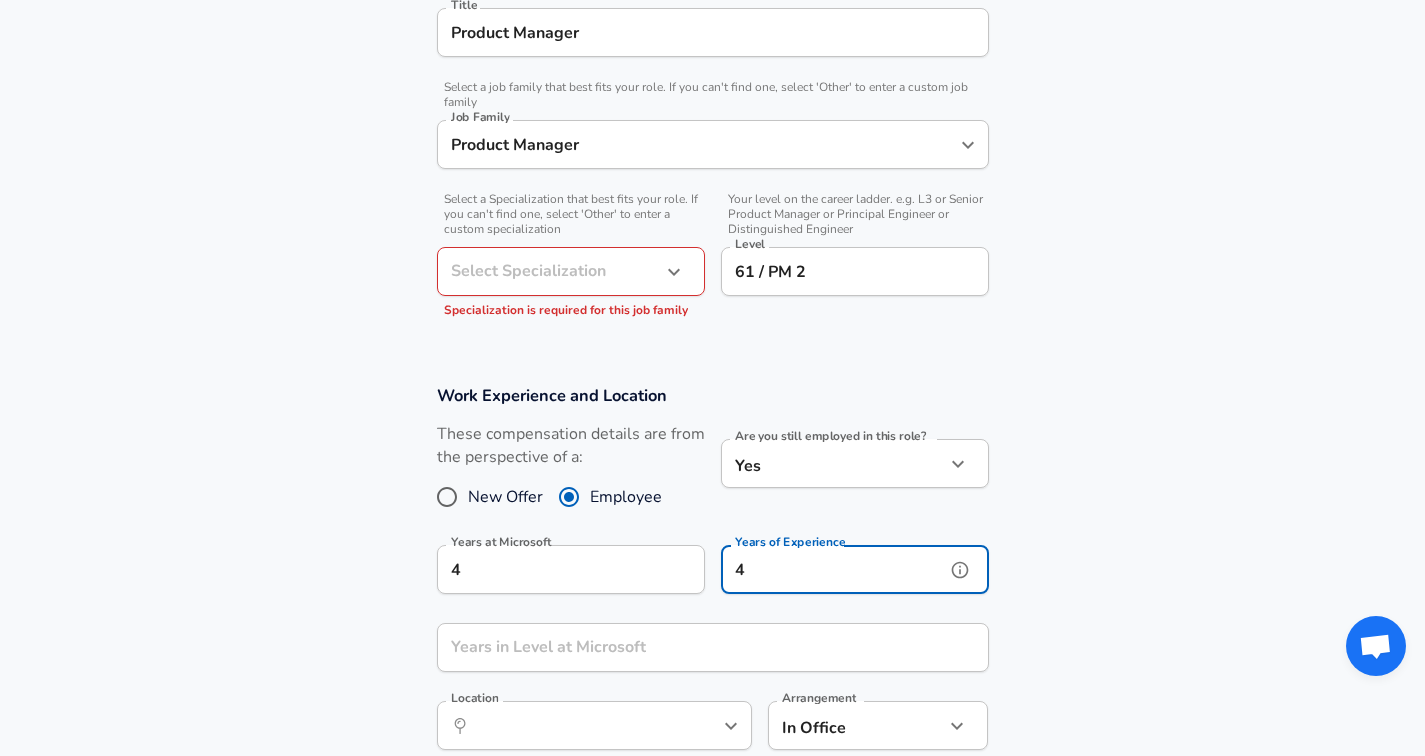 type on "4" 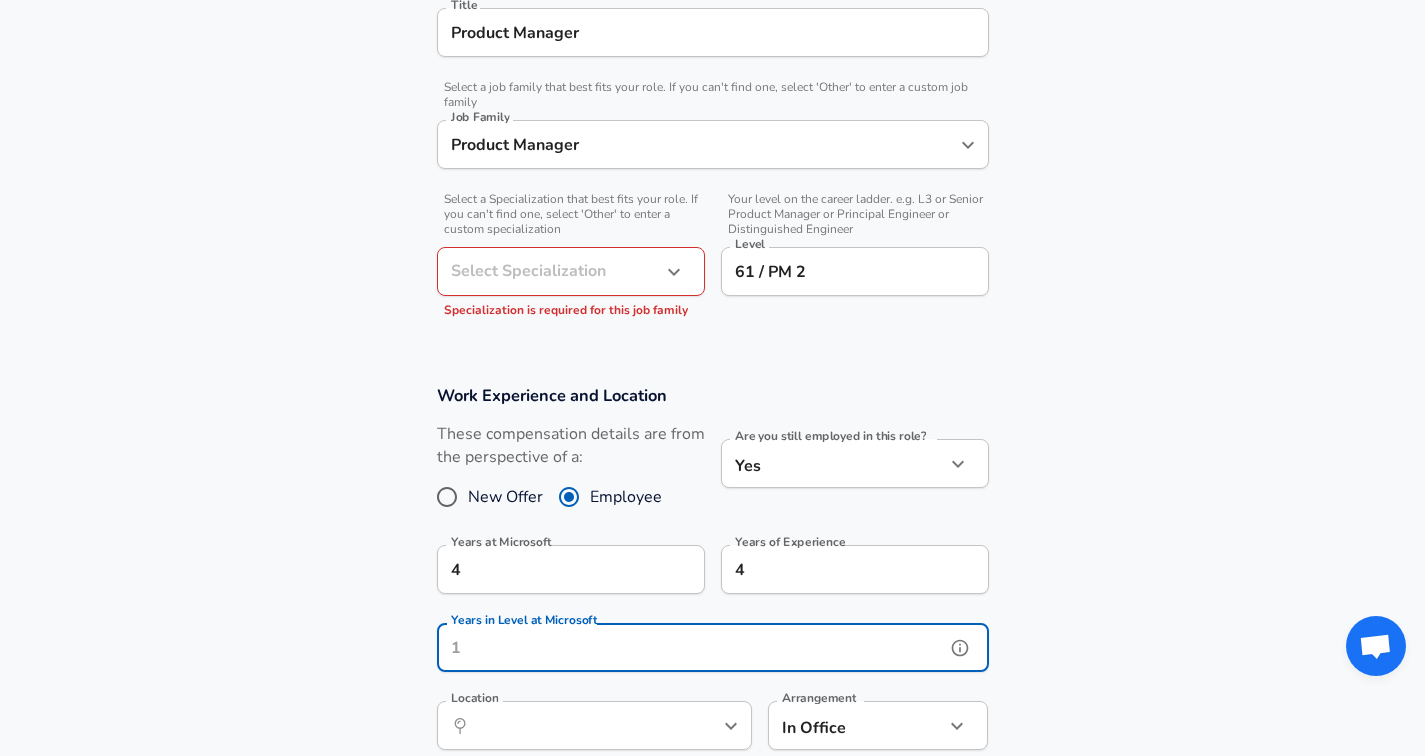 click on "Years in Level at Microsoft" at bounding box center (691, 647) 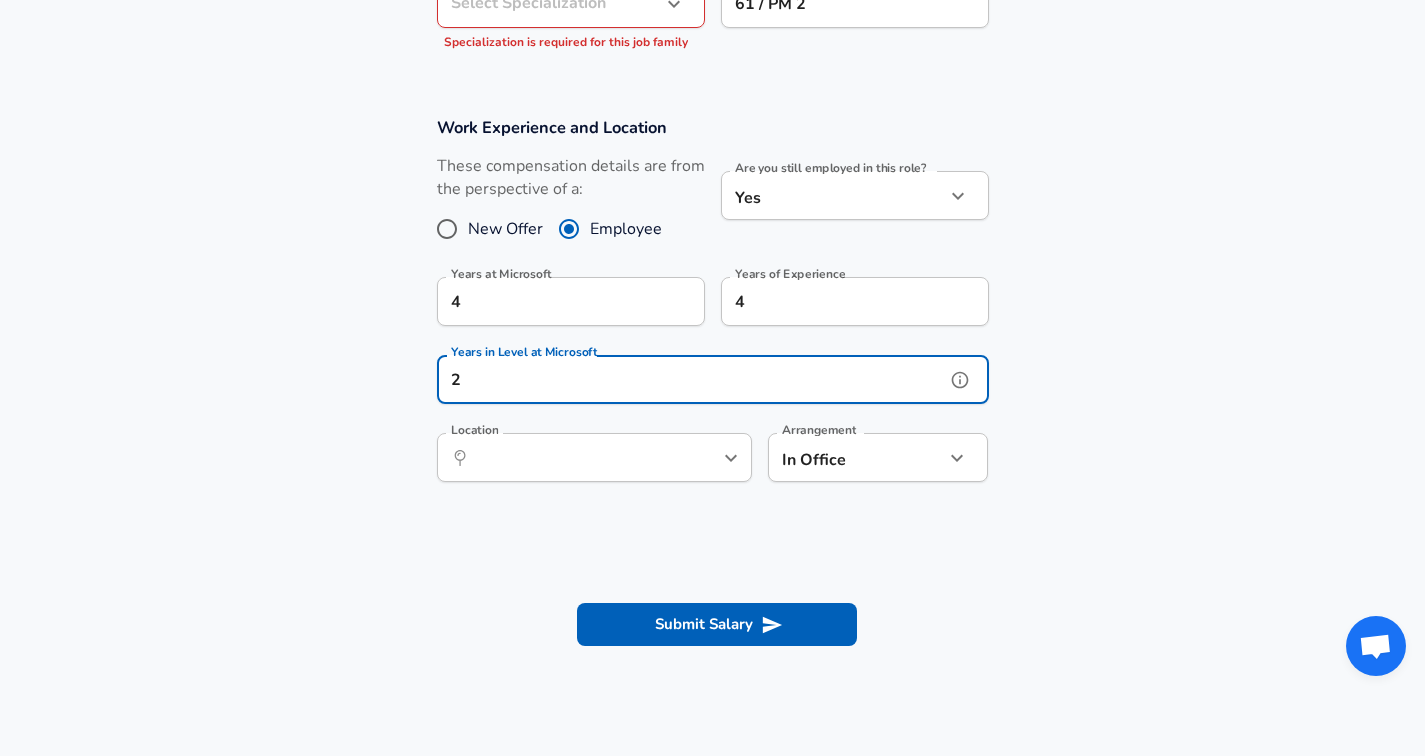 scroll, scrollTop: 820, scrollLeft: 0, axis: vertical 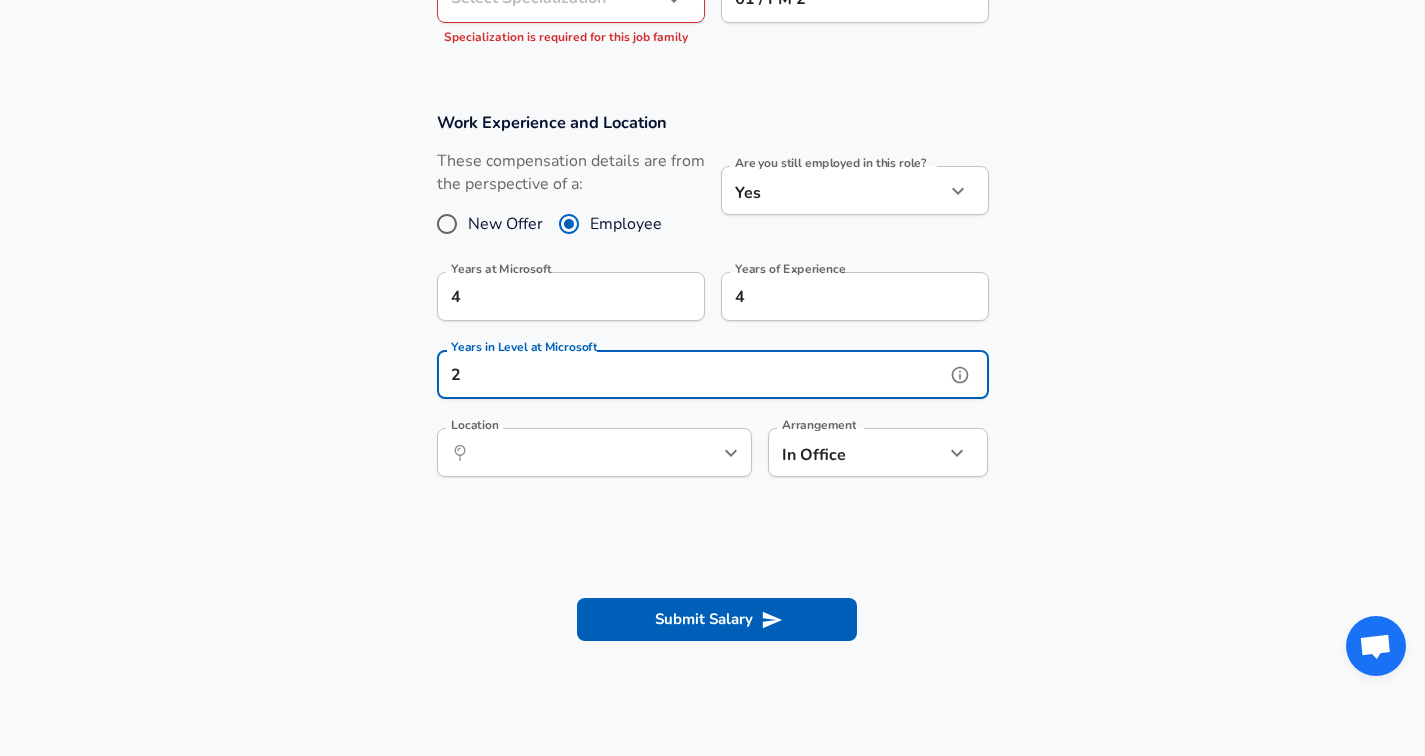 click on "​ Location" at bounding box center [594, 452] 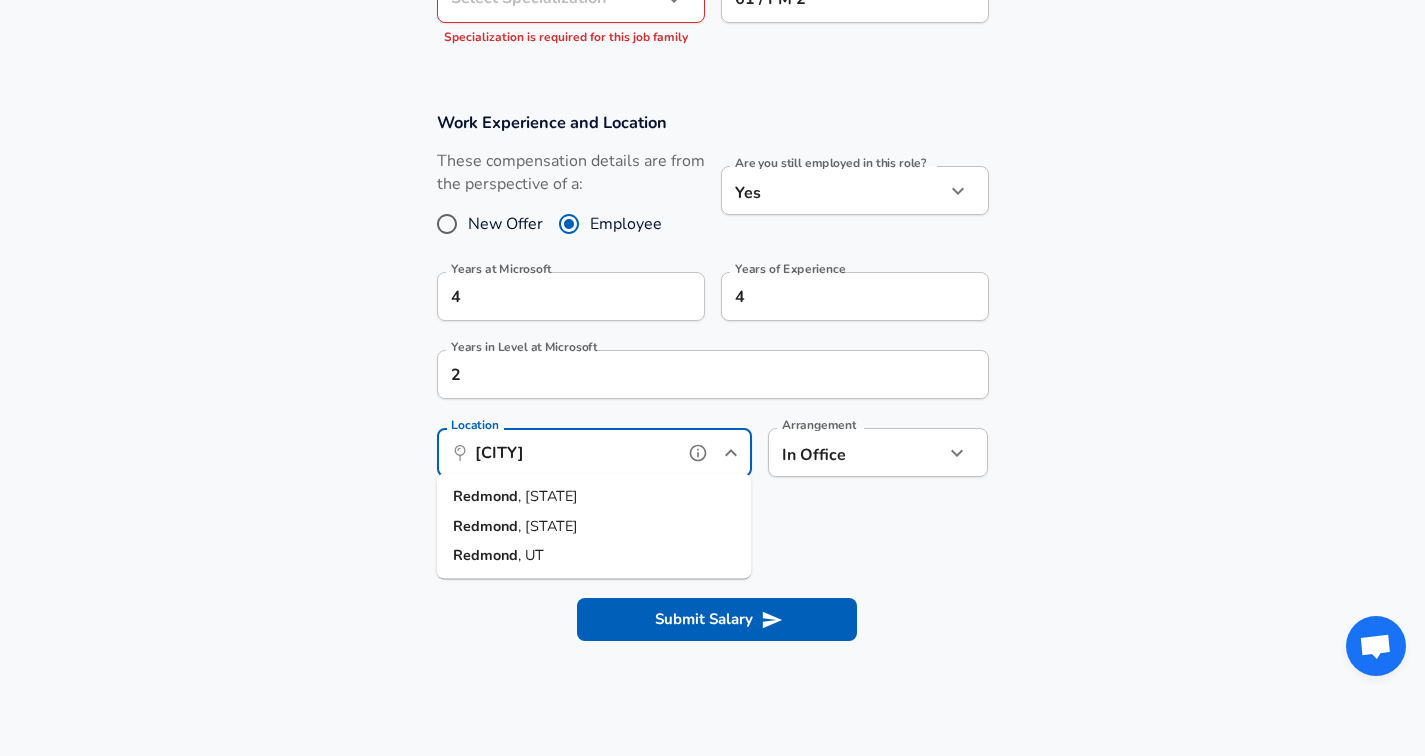 click on "[CITY] , [STATE]" at bounding box center (594, 497) 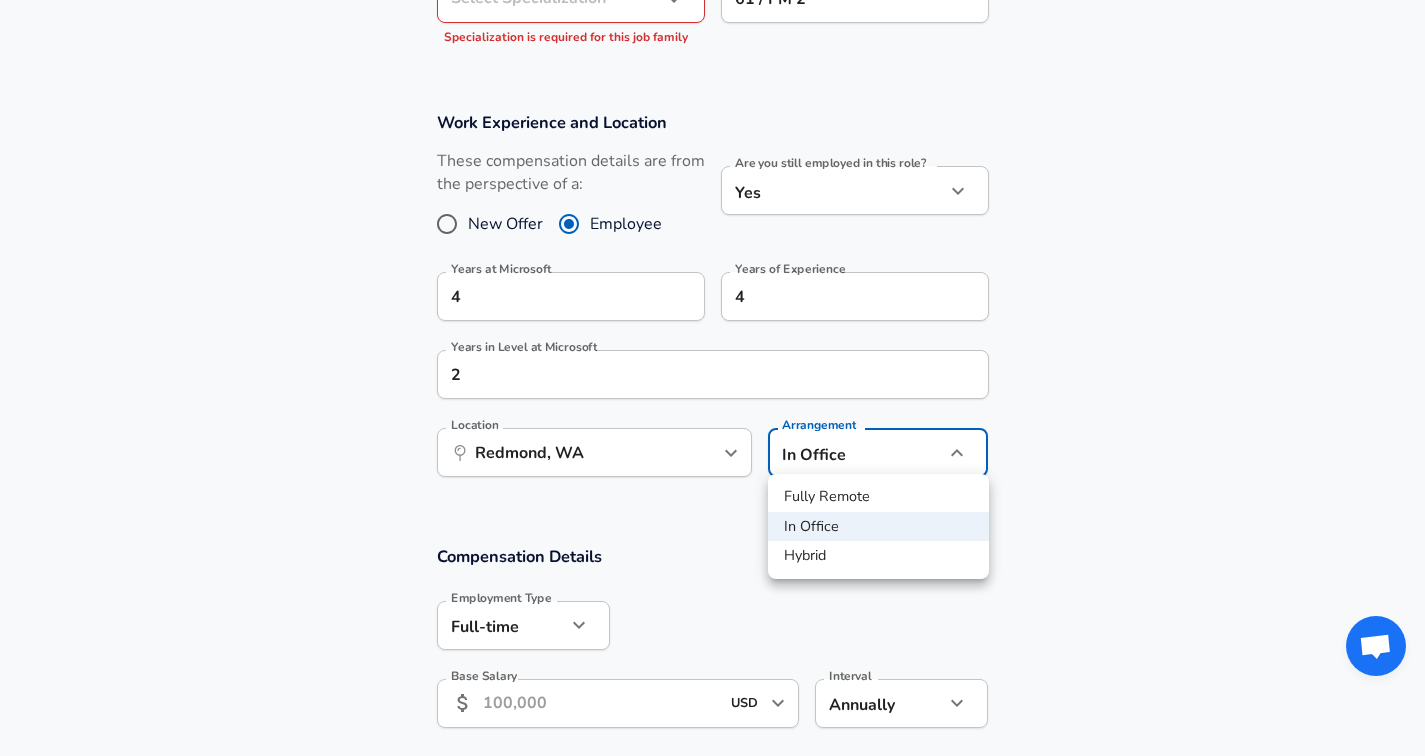click on "Restart Add Your Salary Upload your offer letter   to verify your submission Enhance Privacy and Anonymity No Automatically hides specific fields until there are enough submissions to safely display the full details.   More Details Based on your submission and the data points that we have already collected, we will automatically hide and anonymize specific fields if there aren't enough data points to remain sufficiently anonymous. Company & Title Information   Enter the company you received your offer from Company Microsoft Company   Select the title that closest resembles your official title. This should be similar to the title that was present on your offer letter. Title Product Manager Title   Select a job family that best fits your role. If you can't find one, select 'Other' to enter a custom job family Job Family Product Manager Job Family   Select a Specialization that best fits your role. If you can't find one, select 'Other' to enter a custom specialization Select Specialization ​   Level 61 / PM 2" at bounding box center (712, -442) 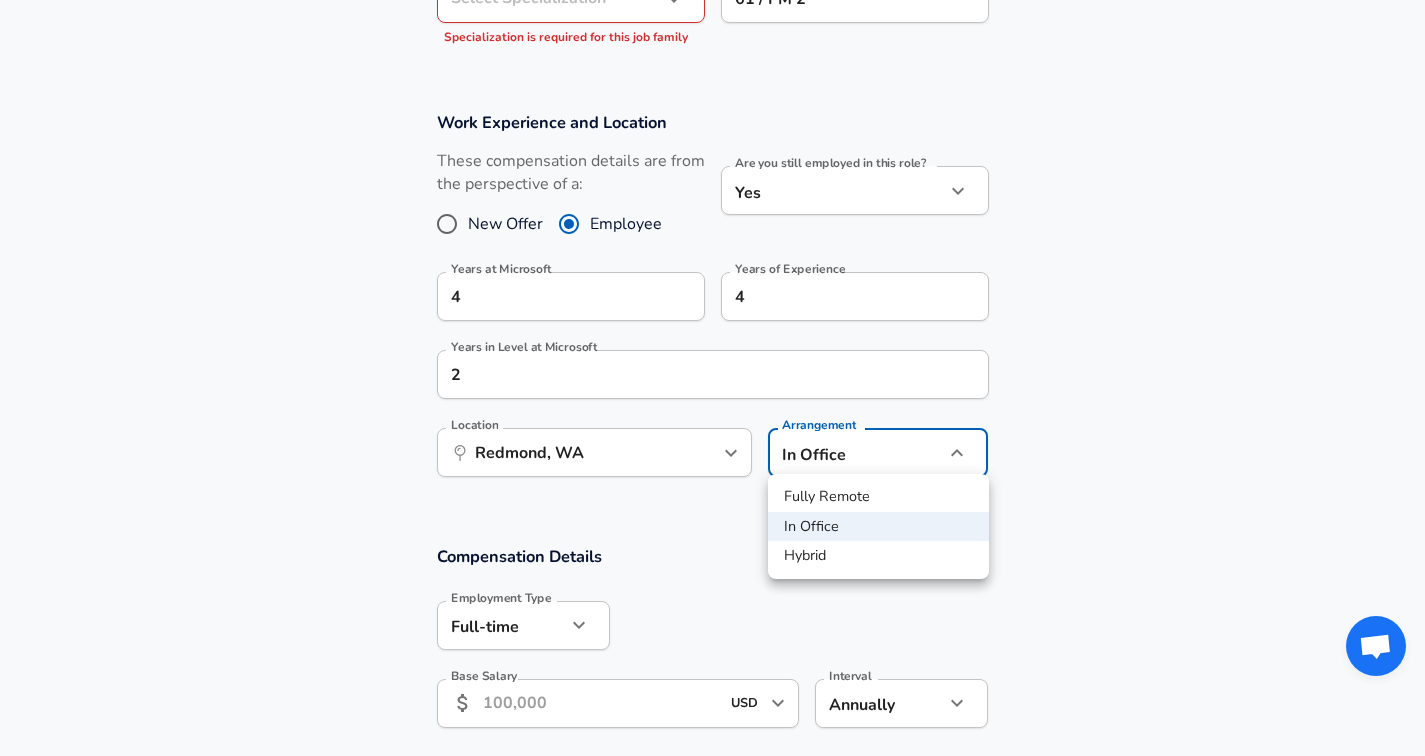 click on "Fully Remote" at bounding box center [878, 497] 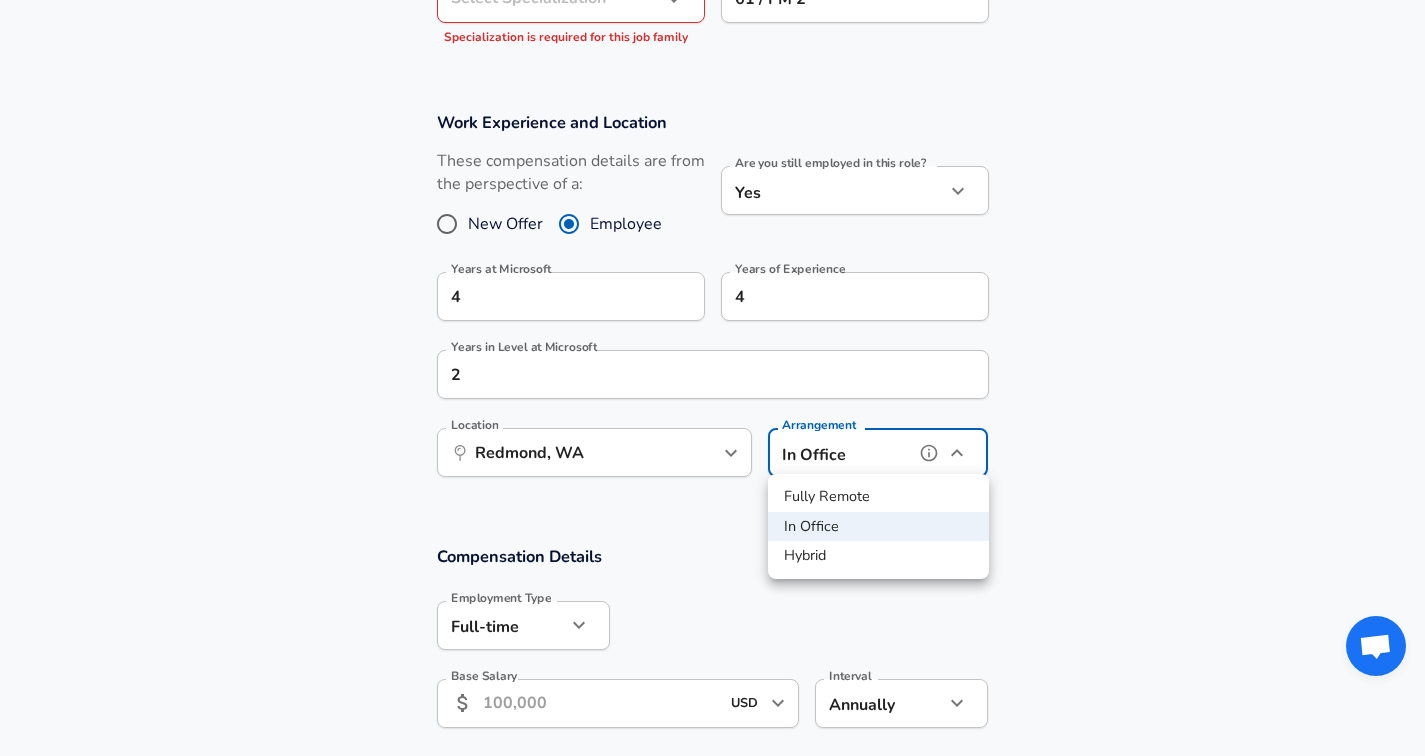 type on "remote" 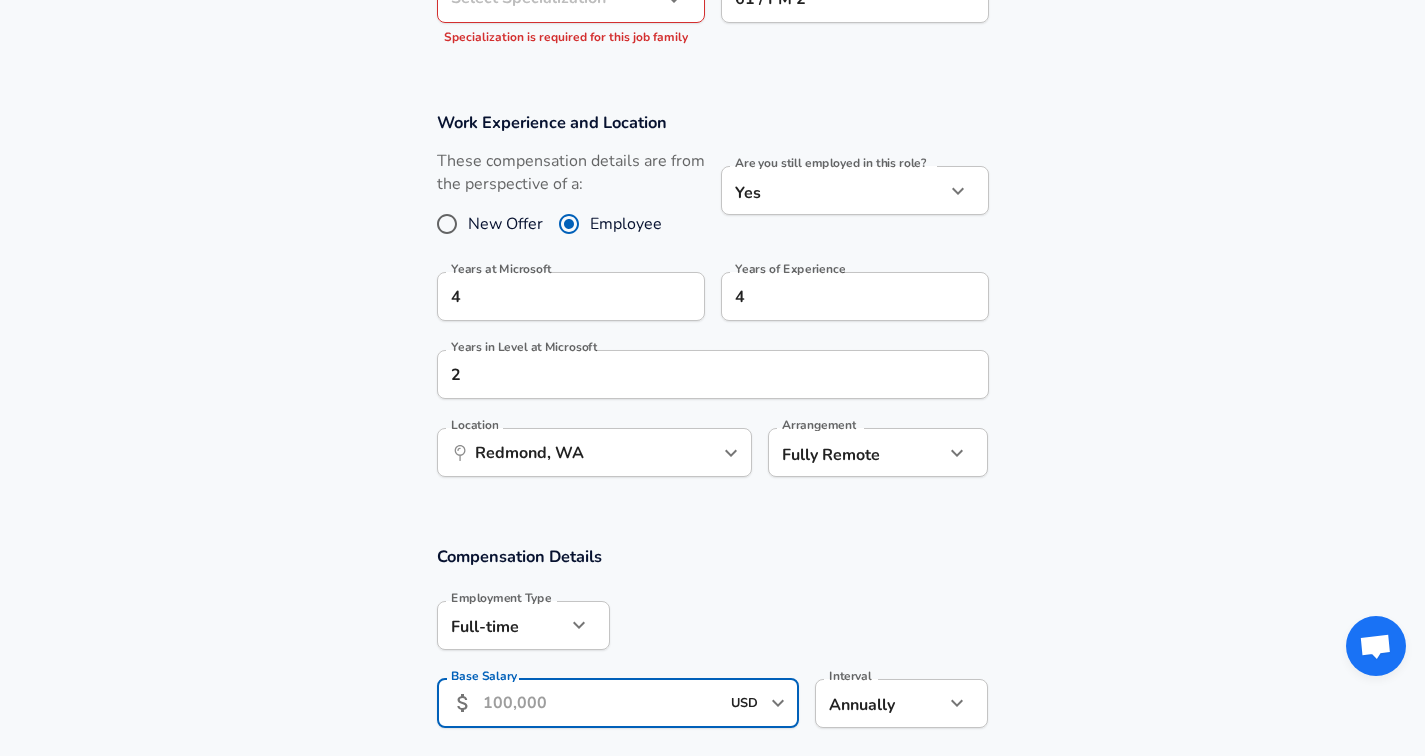 click on "Base Salary" at bounding box center [601, 703] 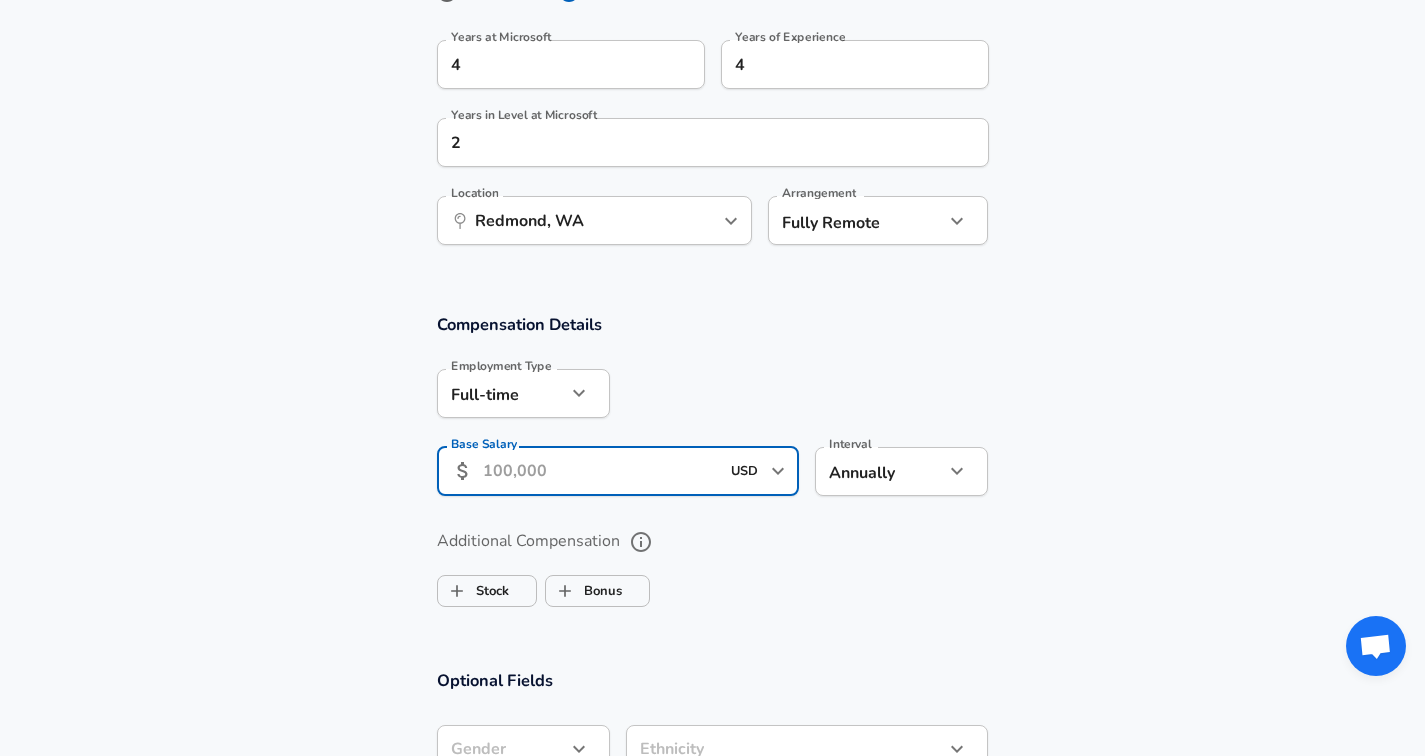 scroll, scrollTop: 1053, scrollLeft: 0, axis: vertical 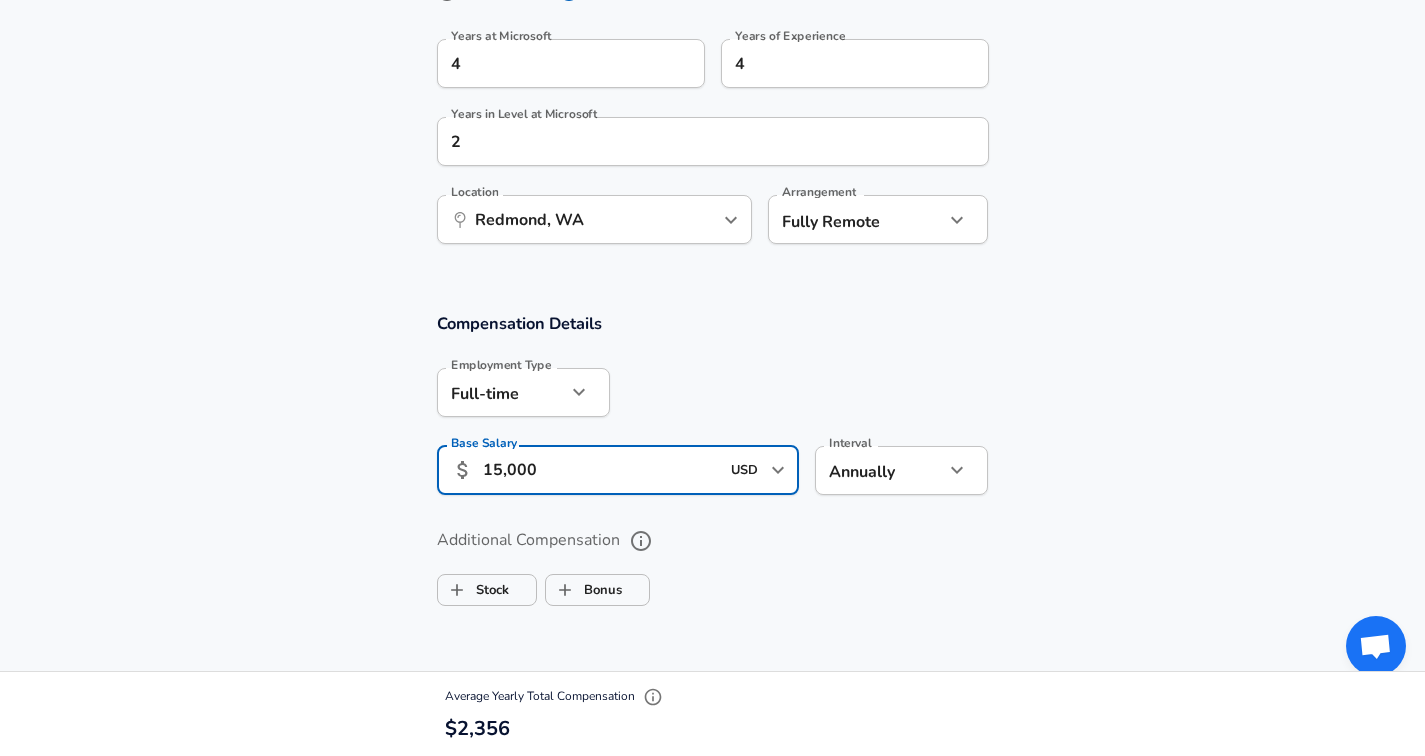 type on "150,000" 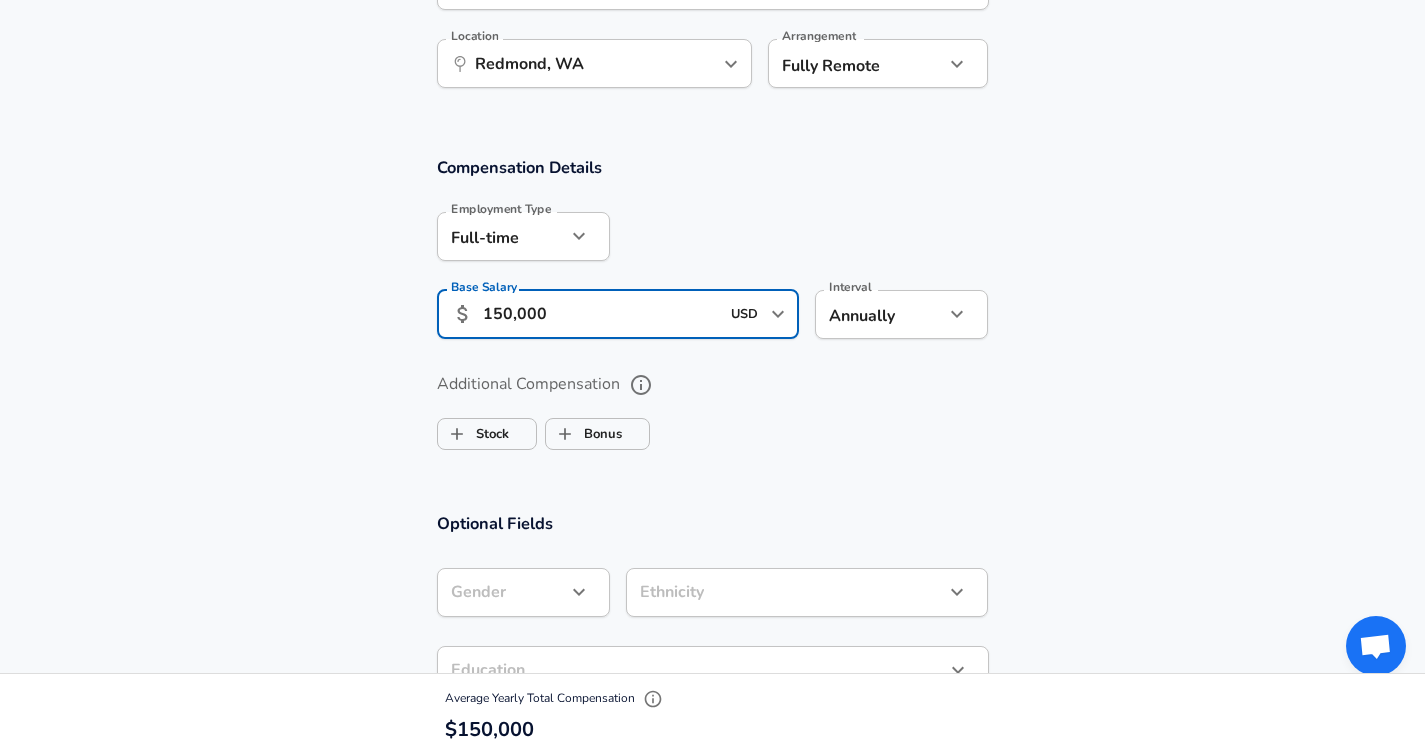 scroll, scrollTop: 1241, scrollLeft: 0, axis: vertical 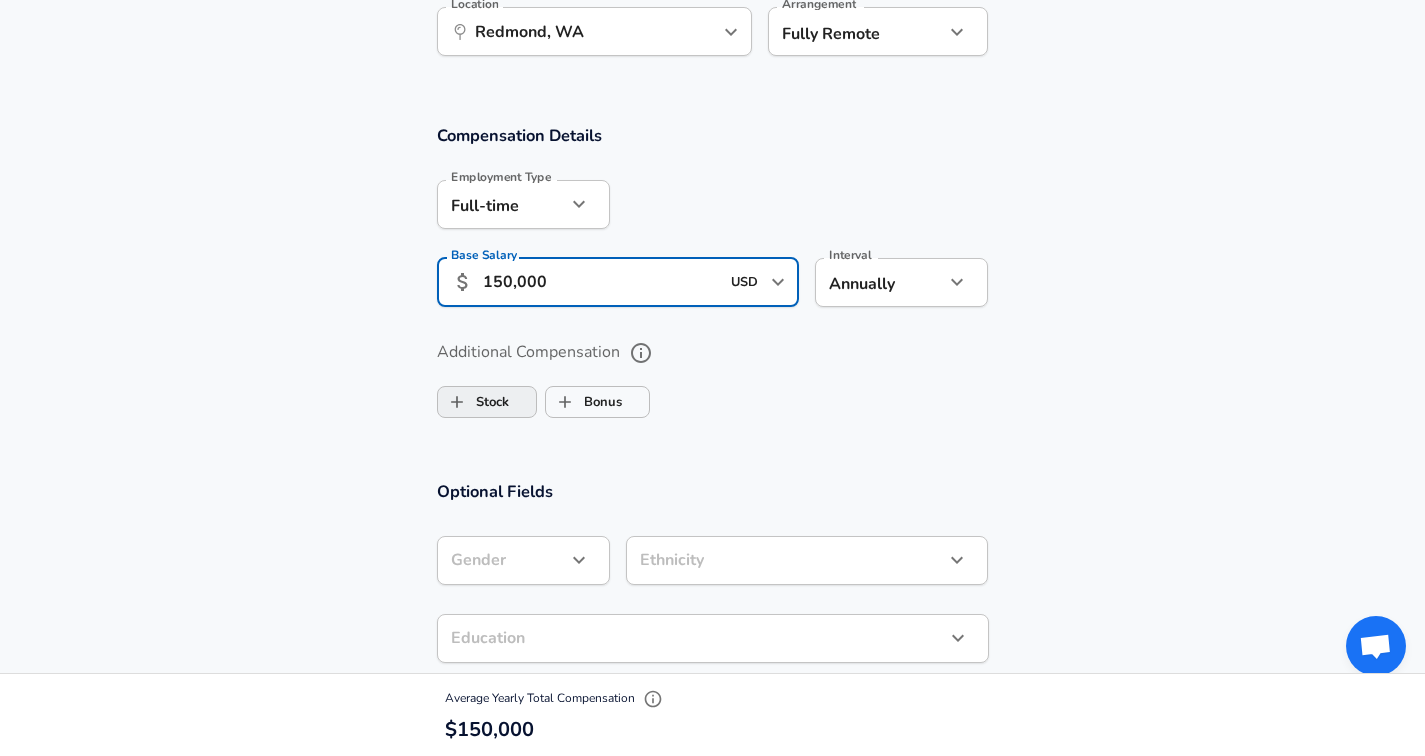 click on "Stock" at bounding box center (487, 402) 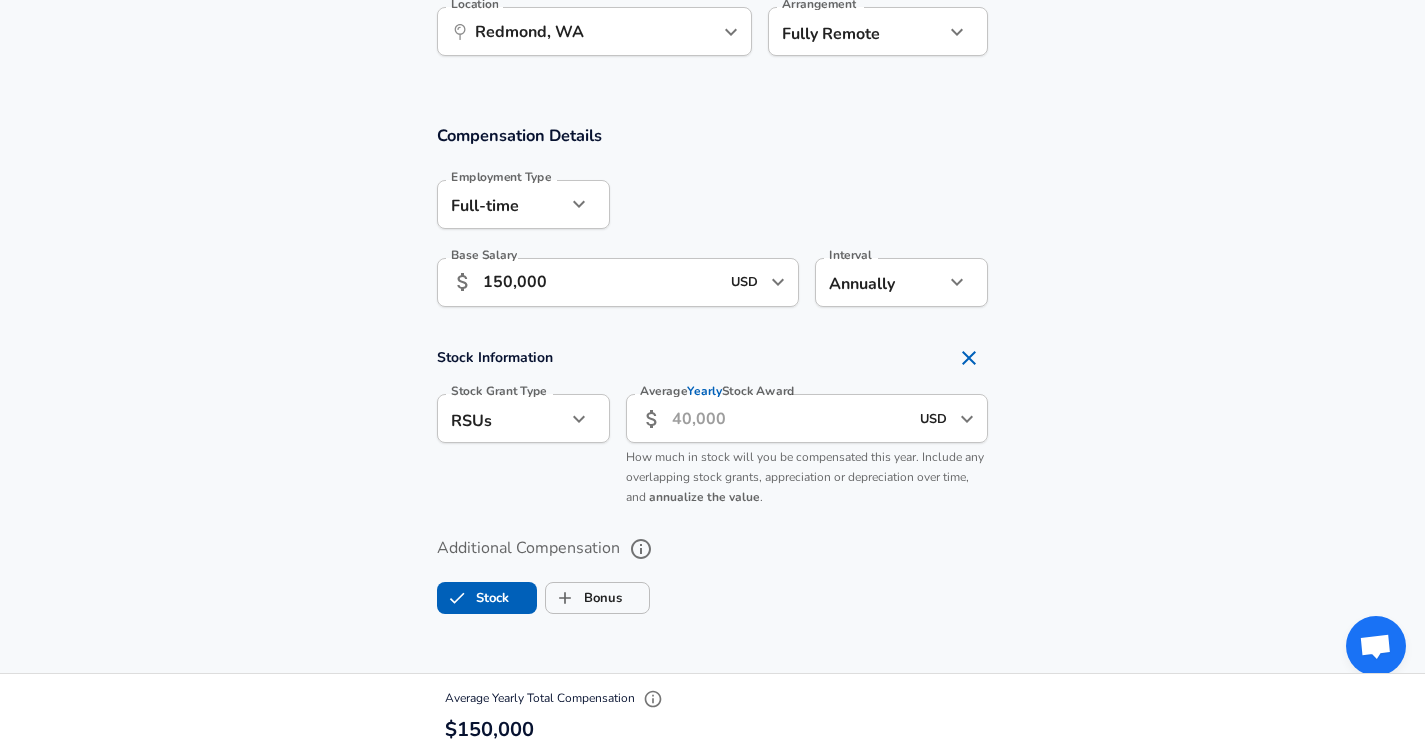 checkbox on "true" 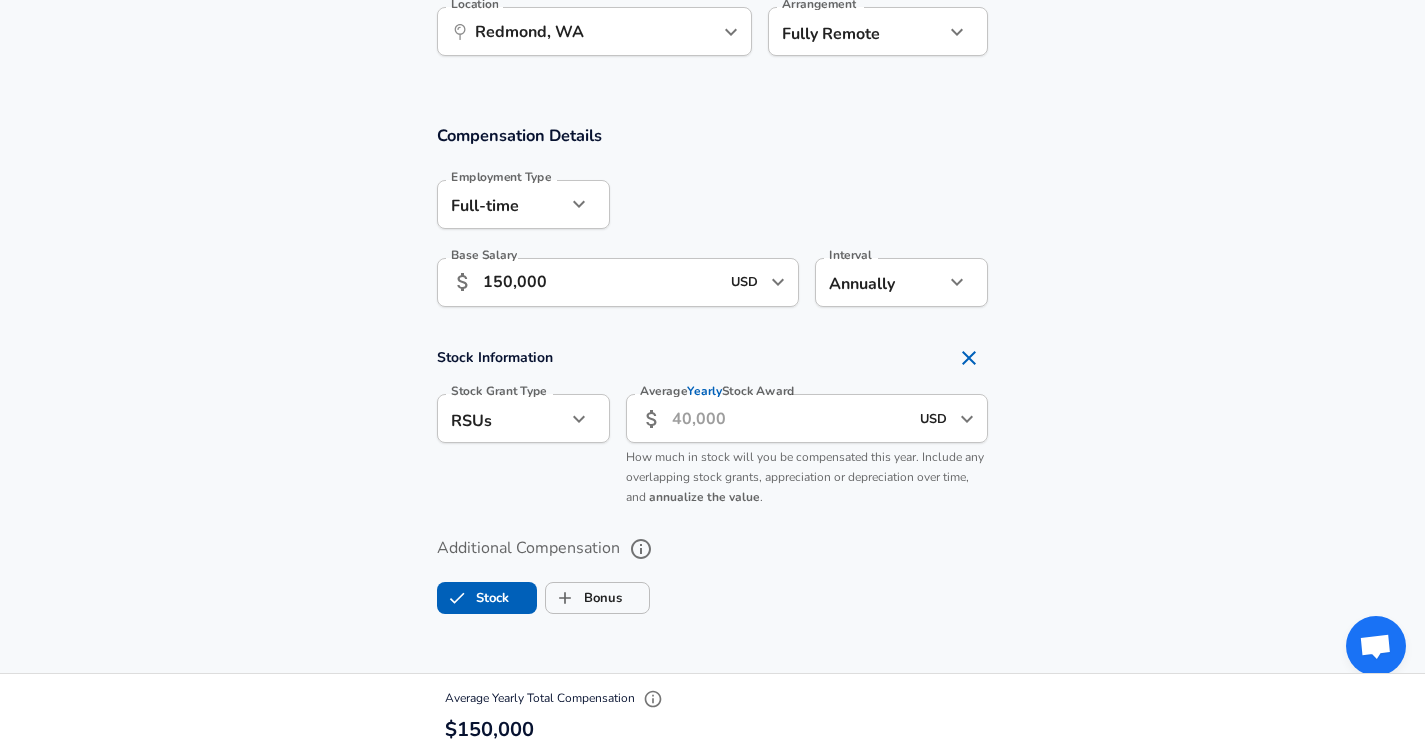 click 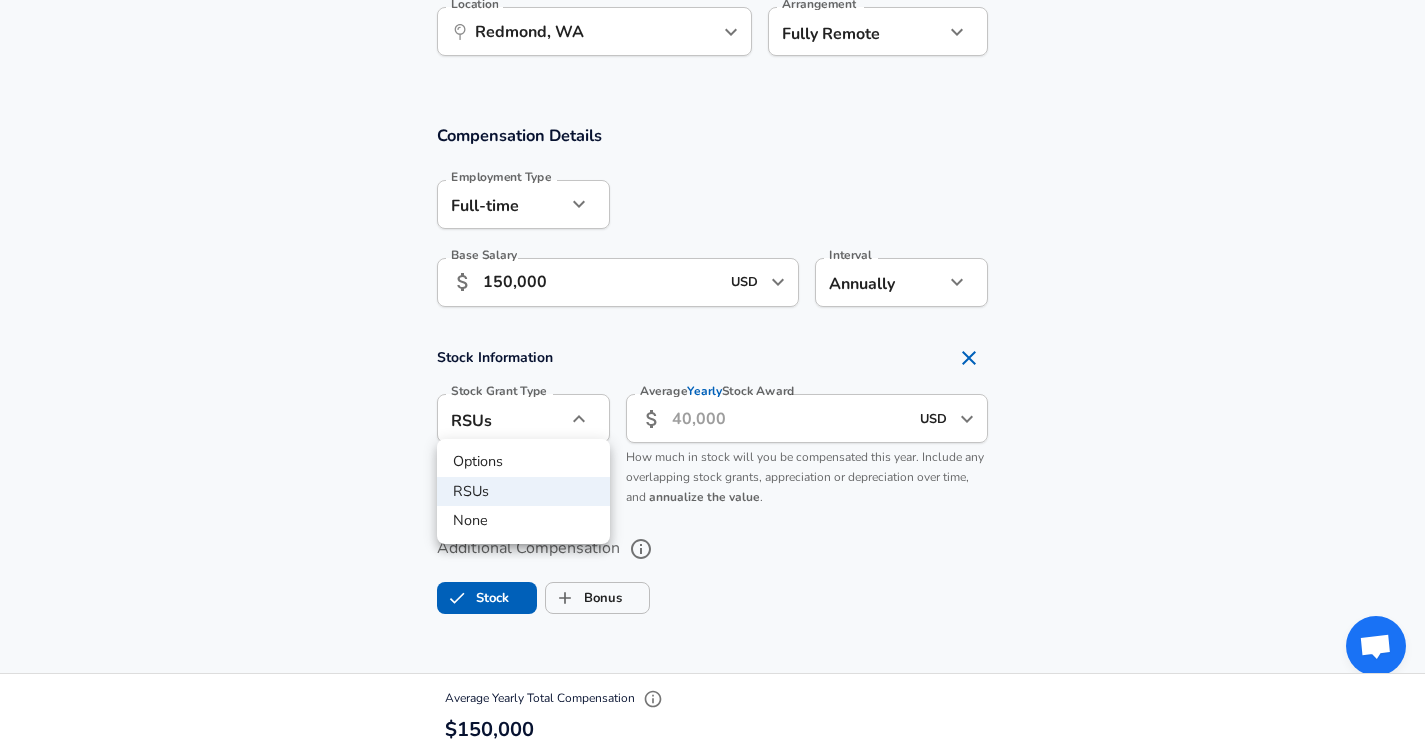 click at bounding box center (712, 378) 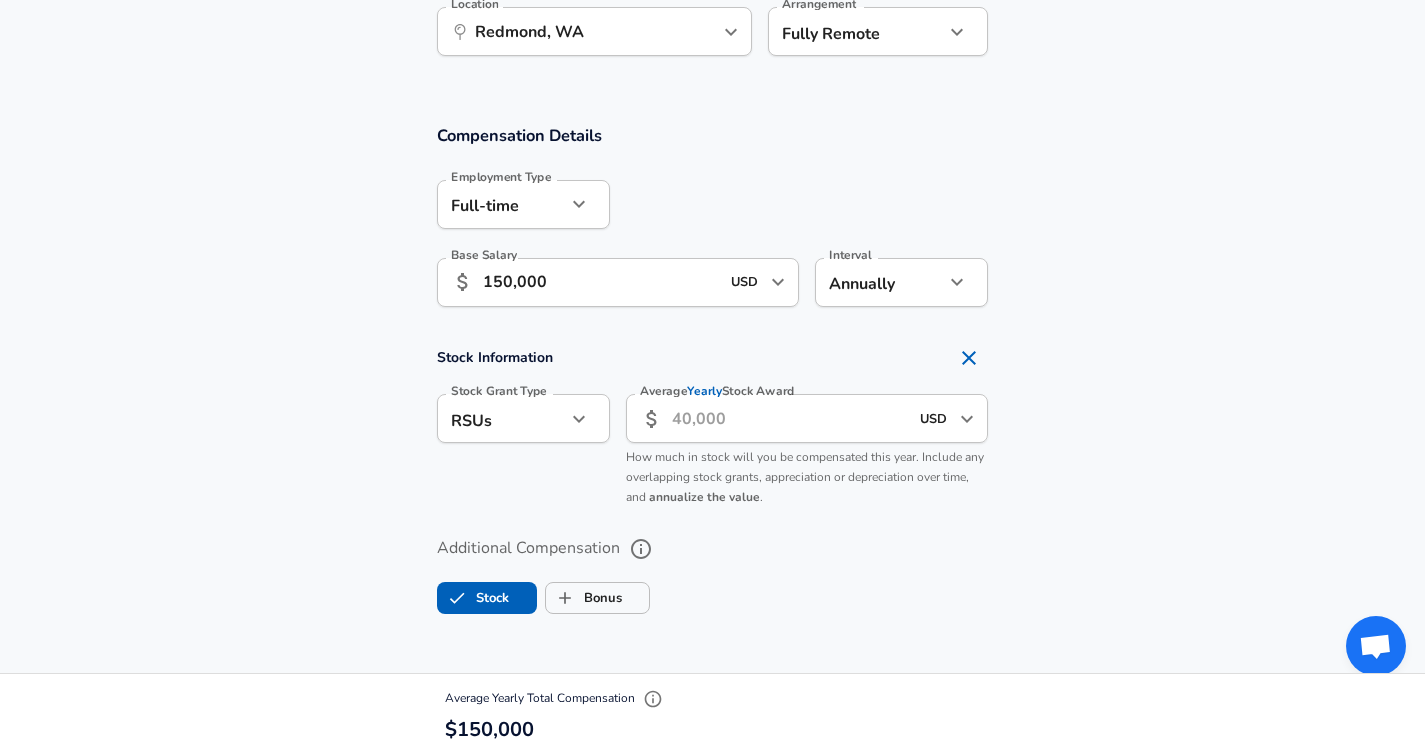 click on "Average  Yearly  Stock Award" at bounding box center [790, 418] 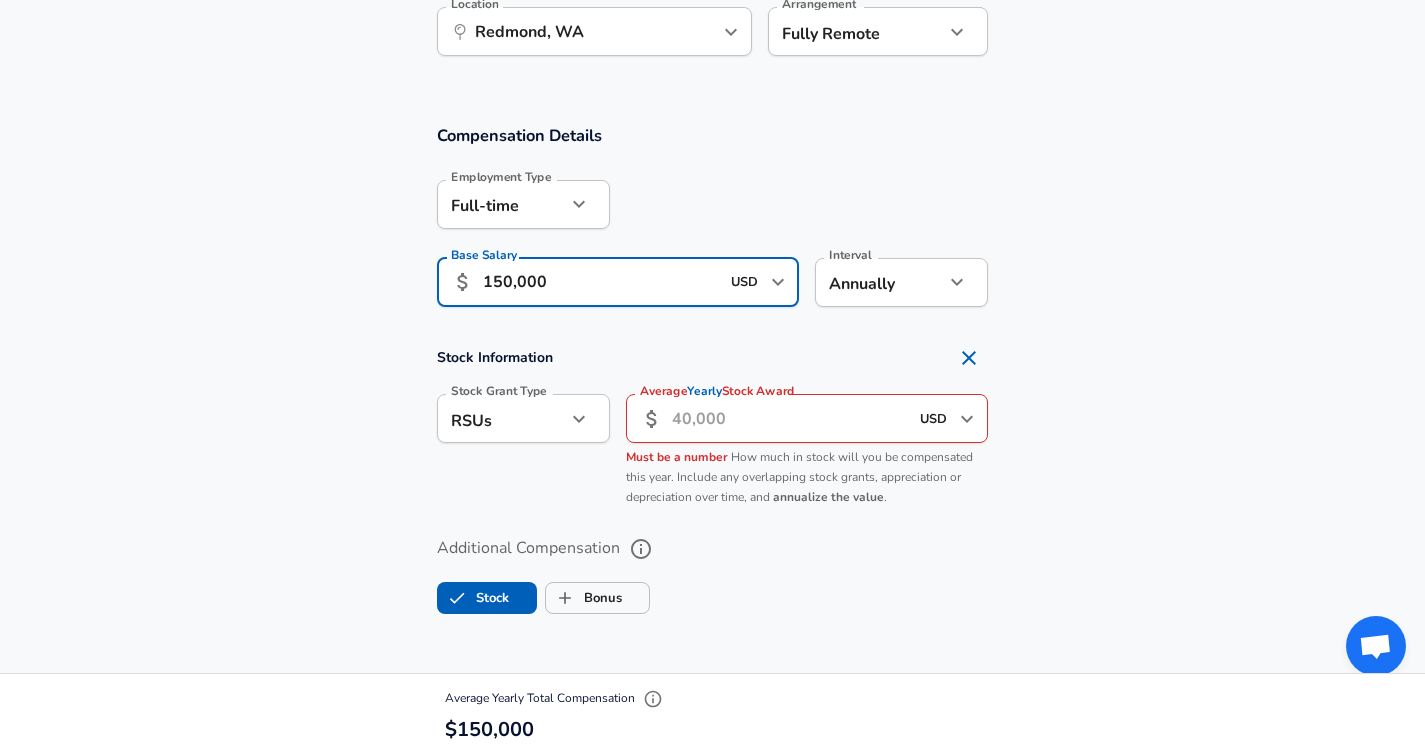 click on "150,000" at bounding box center [601, 282] 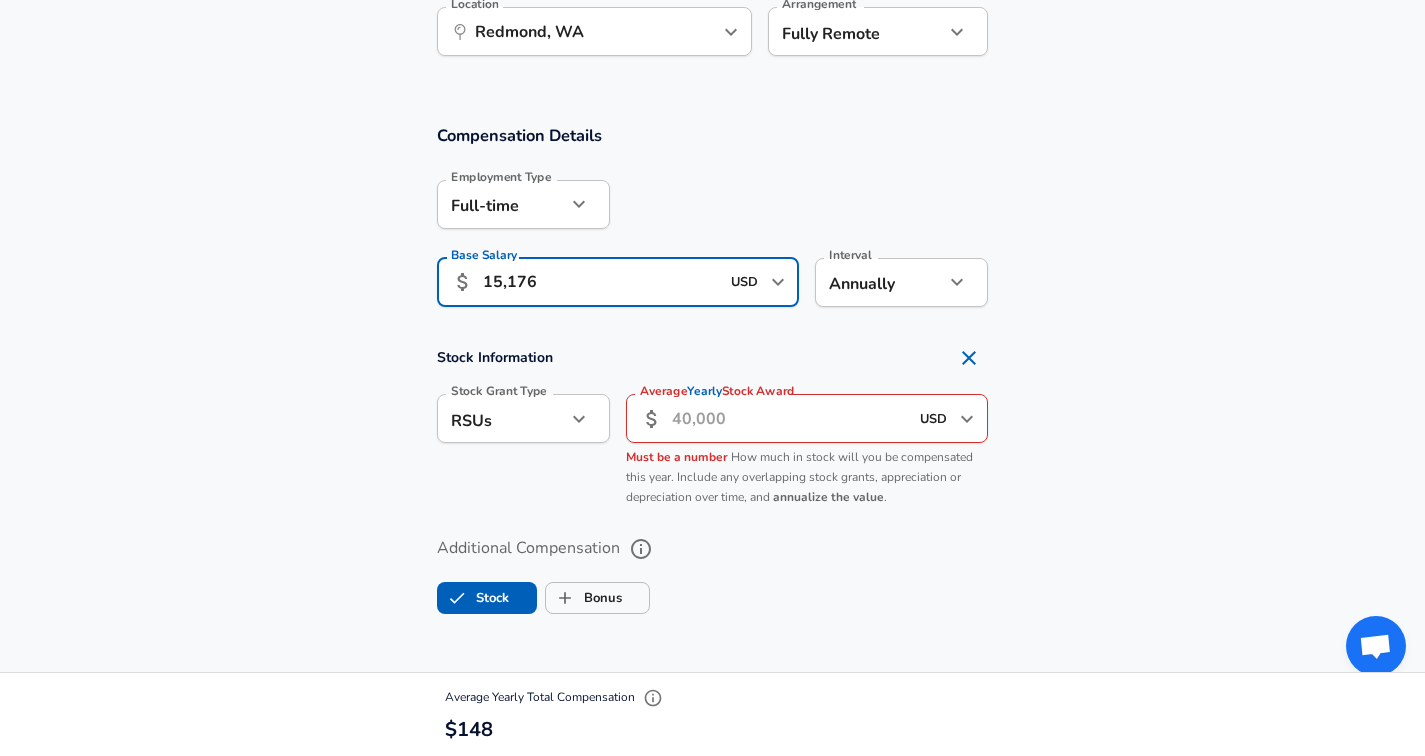 type on "151,765" 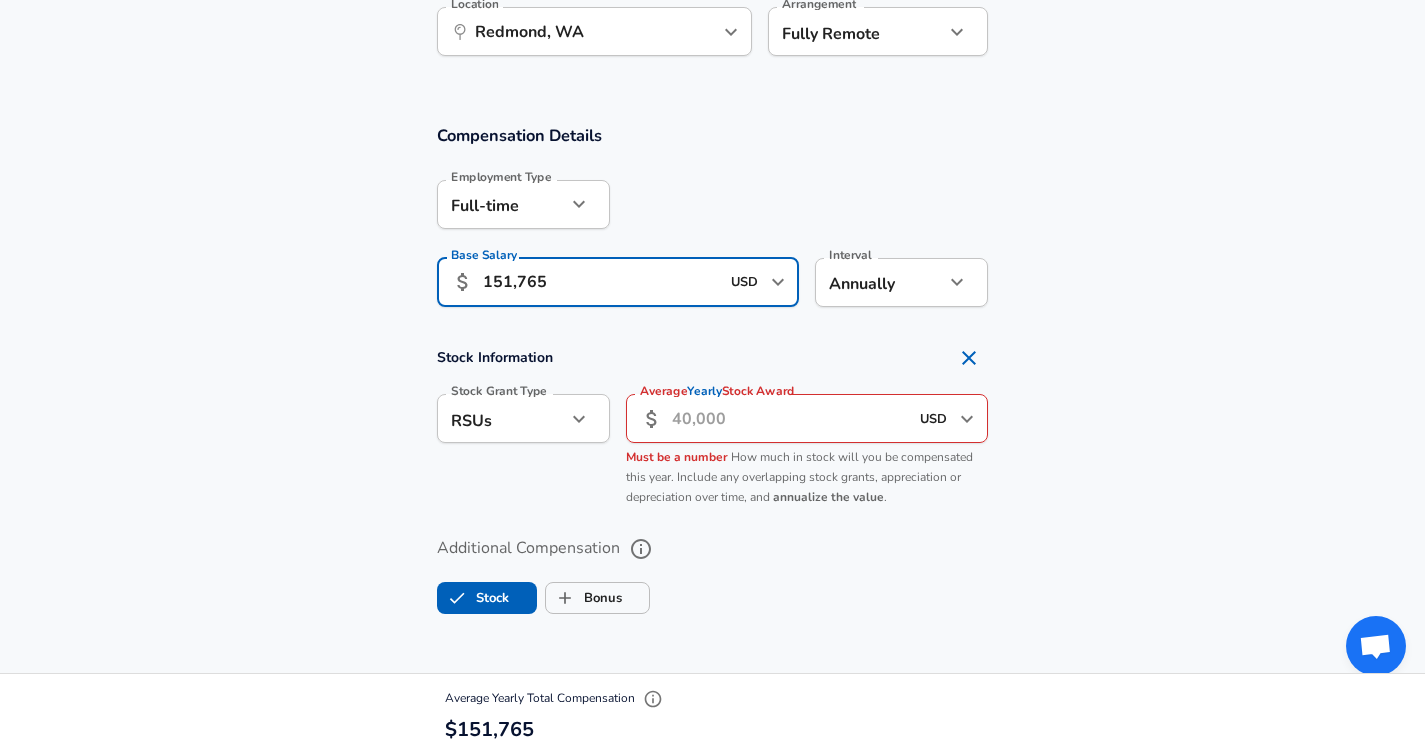 click on "Average  Yearly  Stock Award" at bounding box center [790, 418] 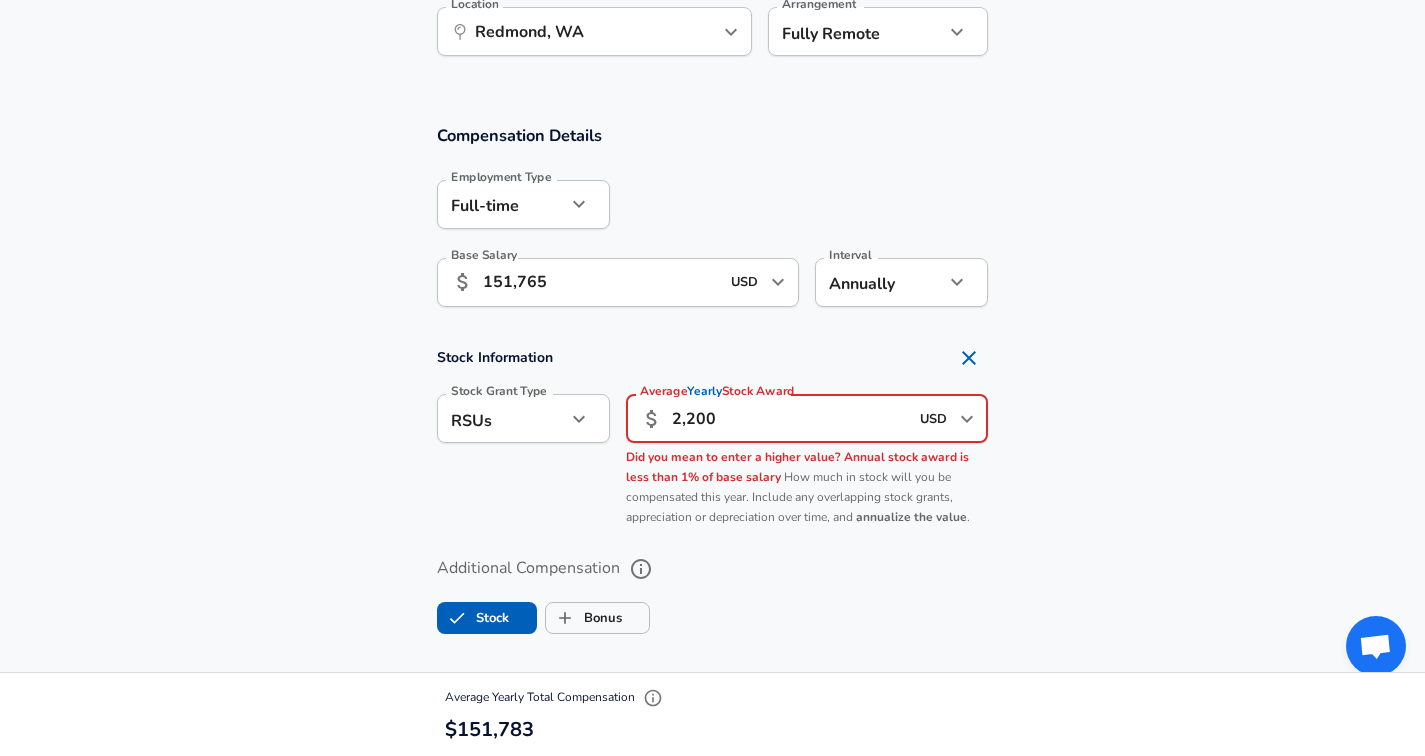 type on "22,000" 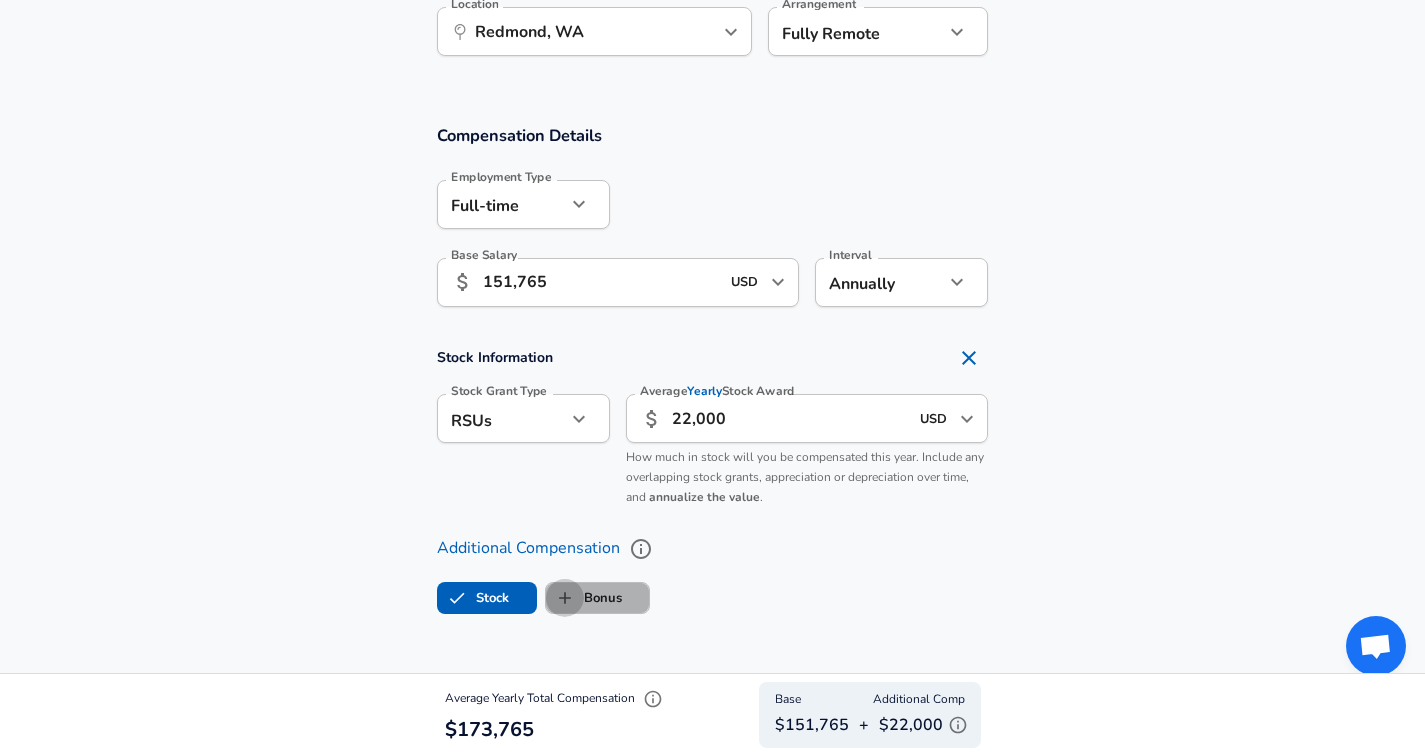 click on "Bonus" at bounding box center [565, 598] 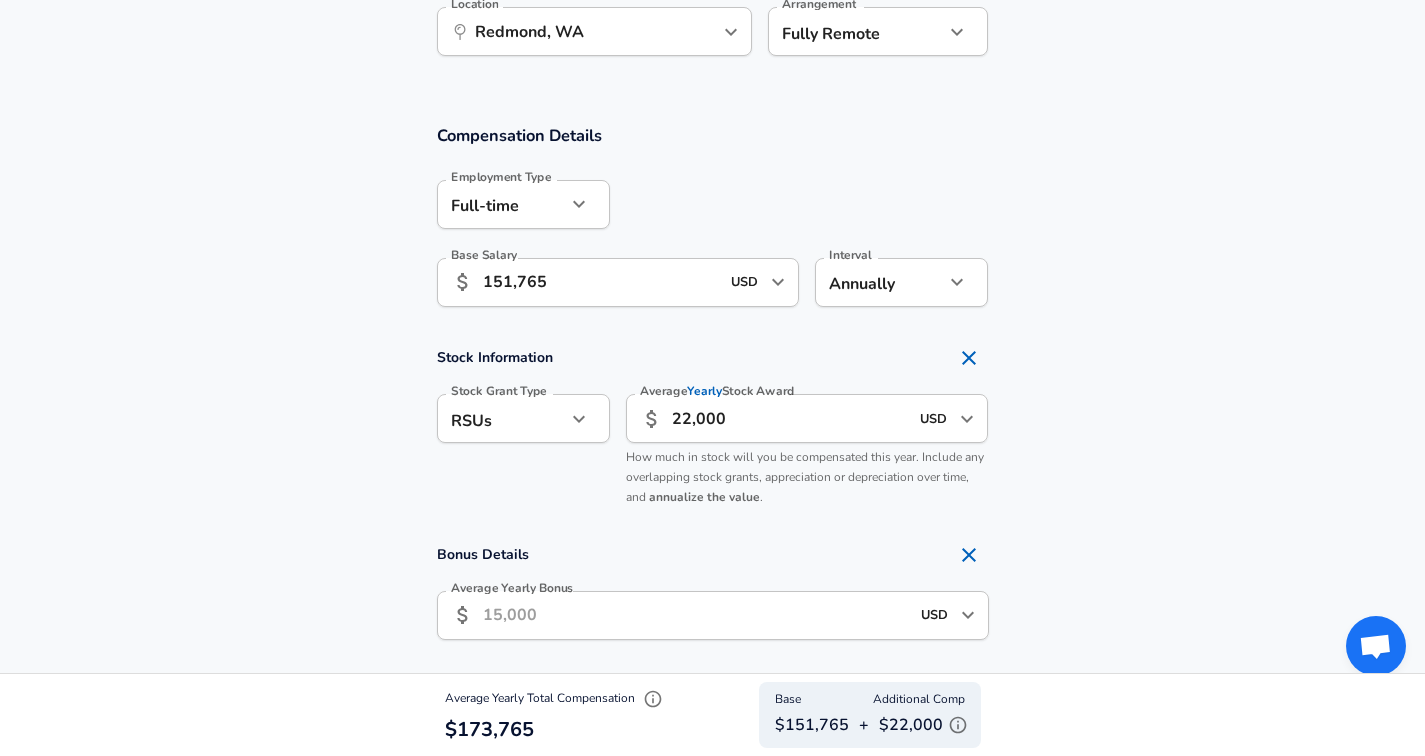 checkbox on "true" 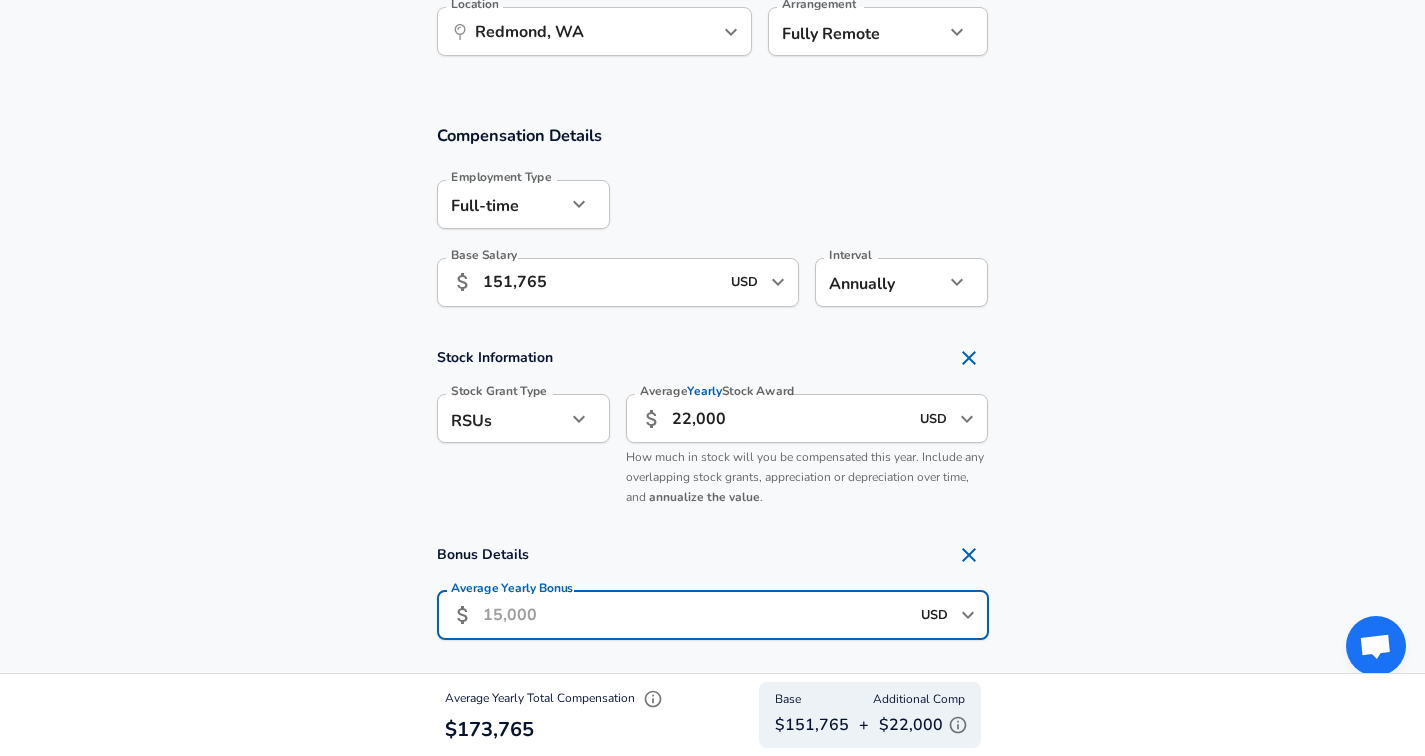 click on "Average Yearly Bonus" at bounding box center [696, 615] 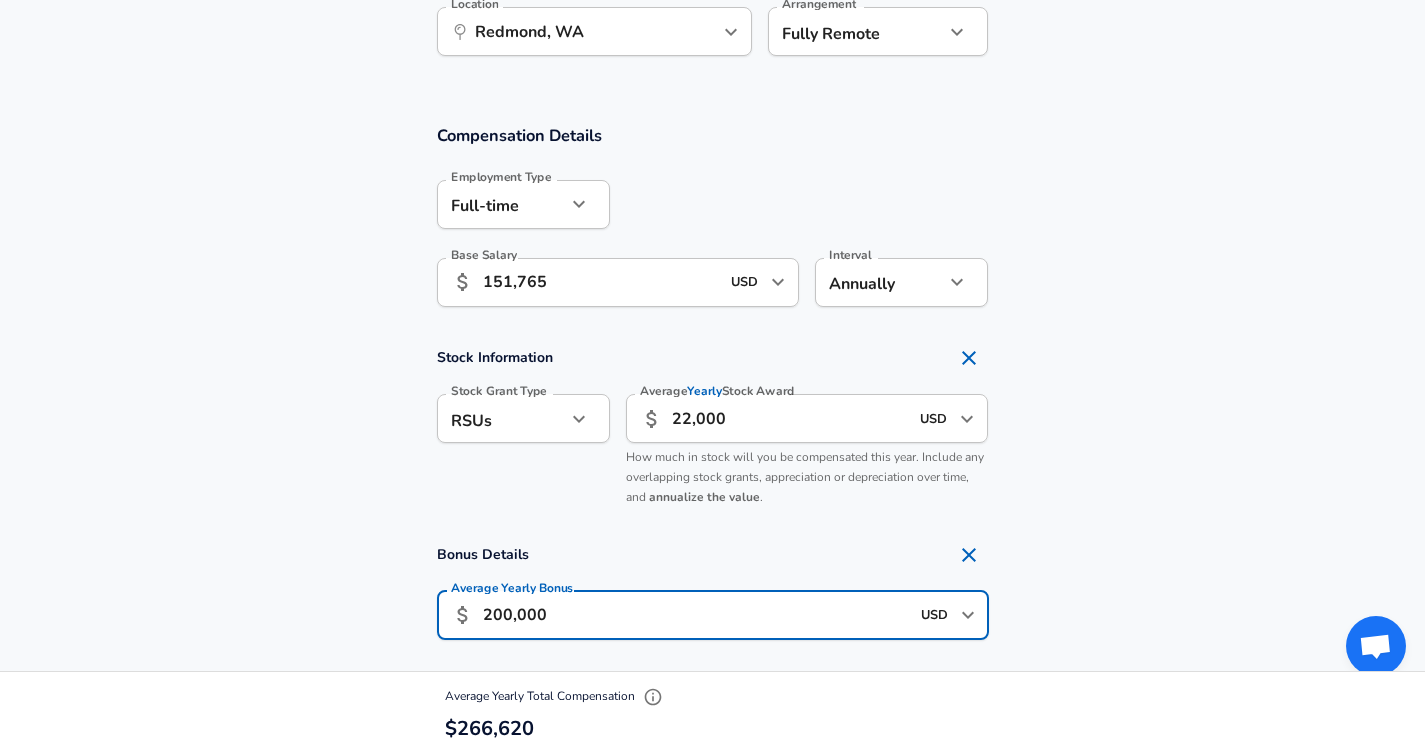 type on "20,000" 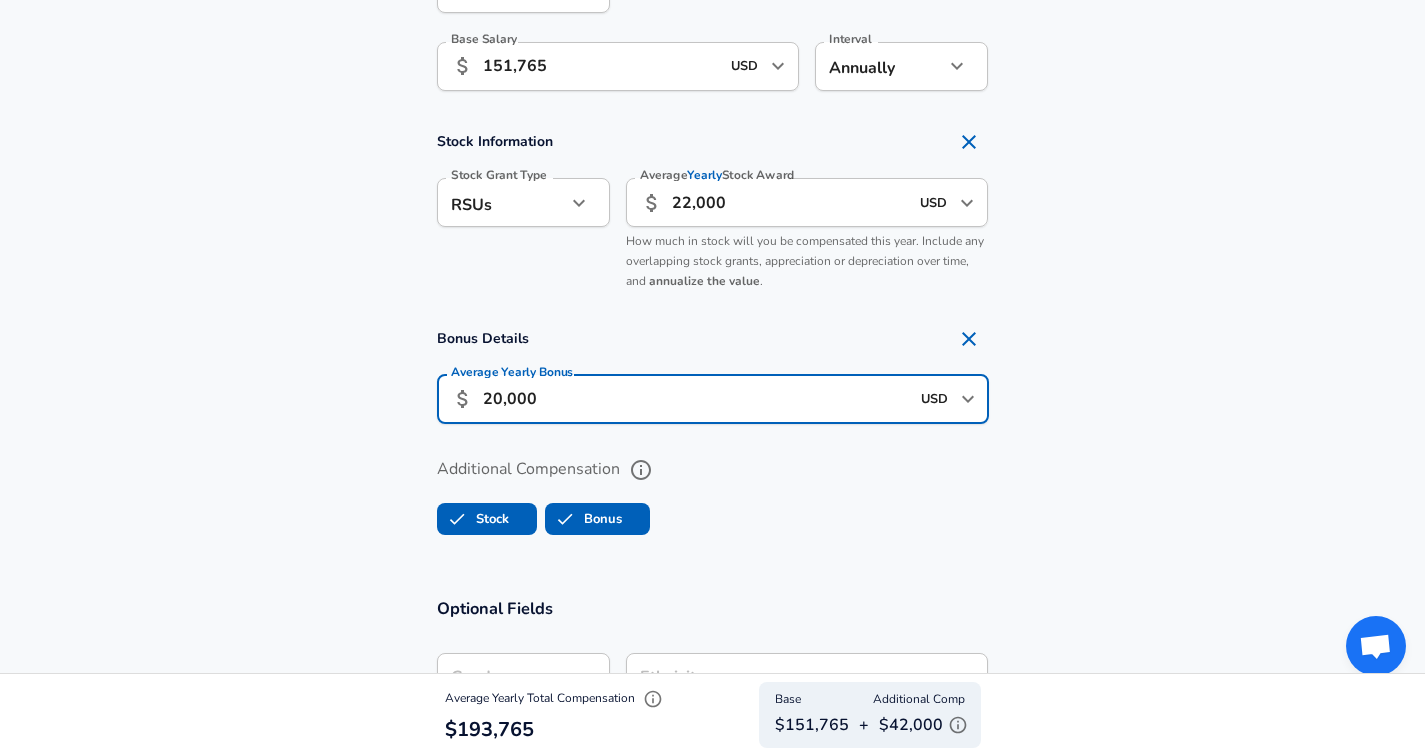 scroll, scrollTop: 1457, scrollLeft: 0, axis: vertical 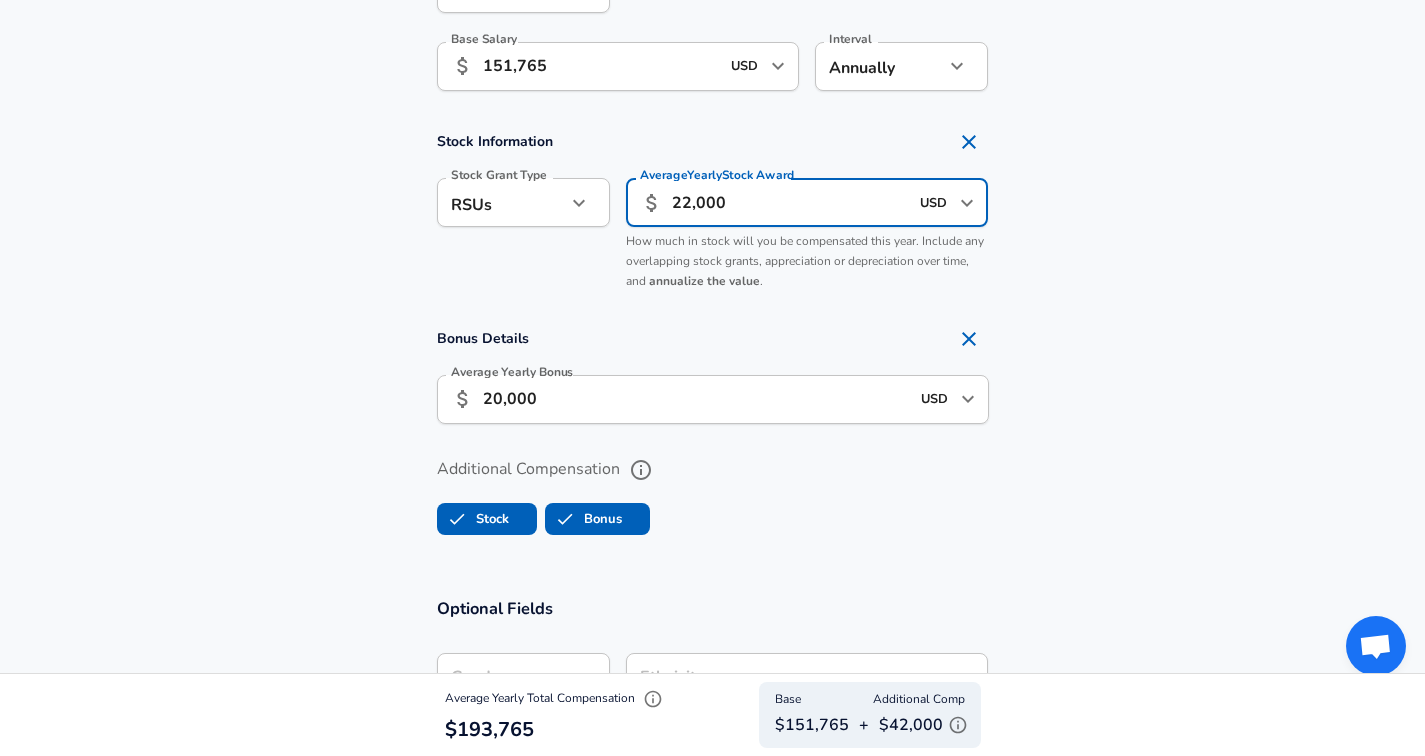 click on "22,000" at bounding box center (790, 202) 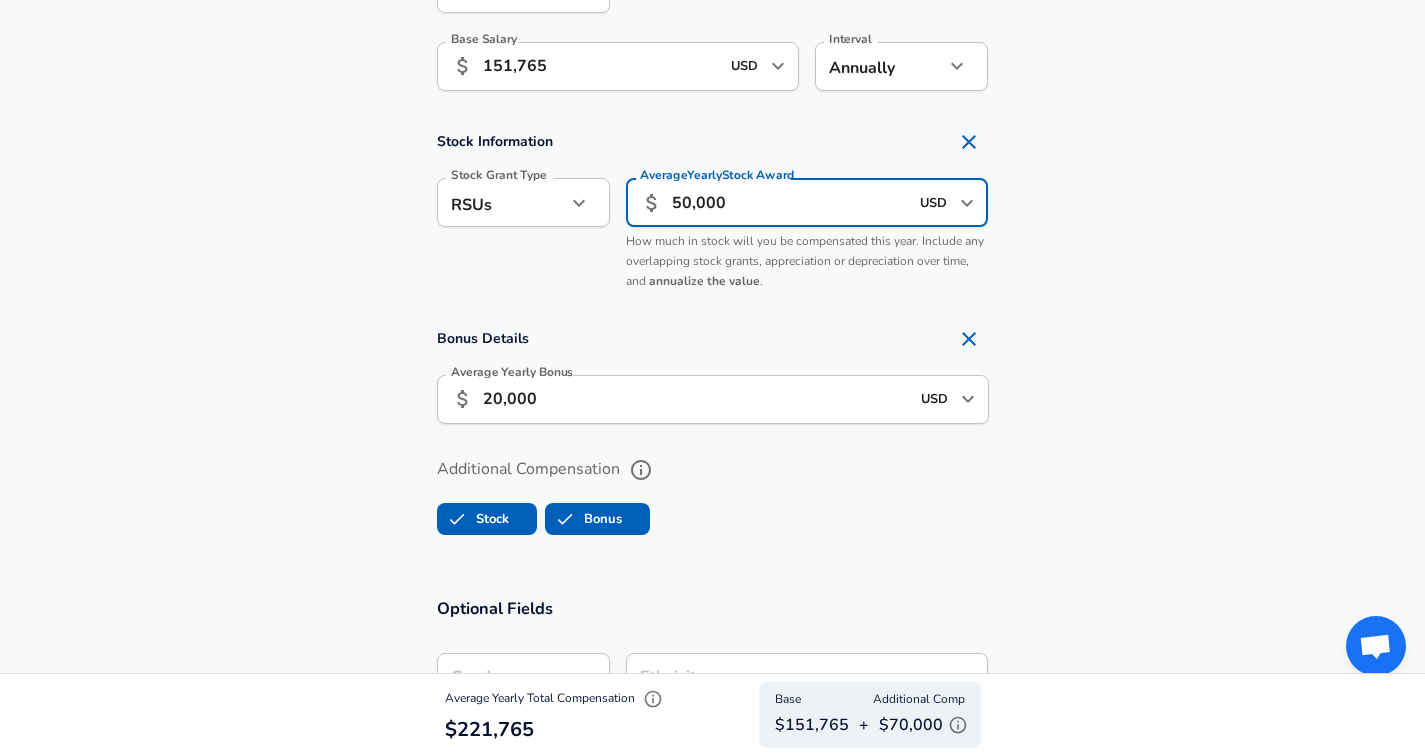 type on "50,000" 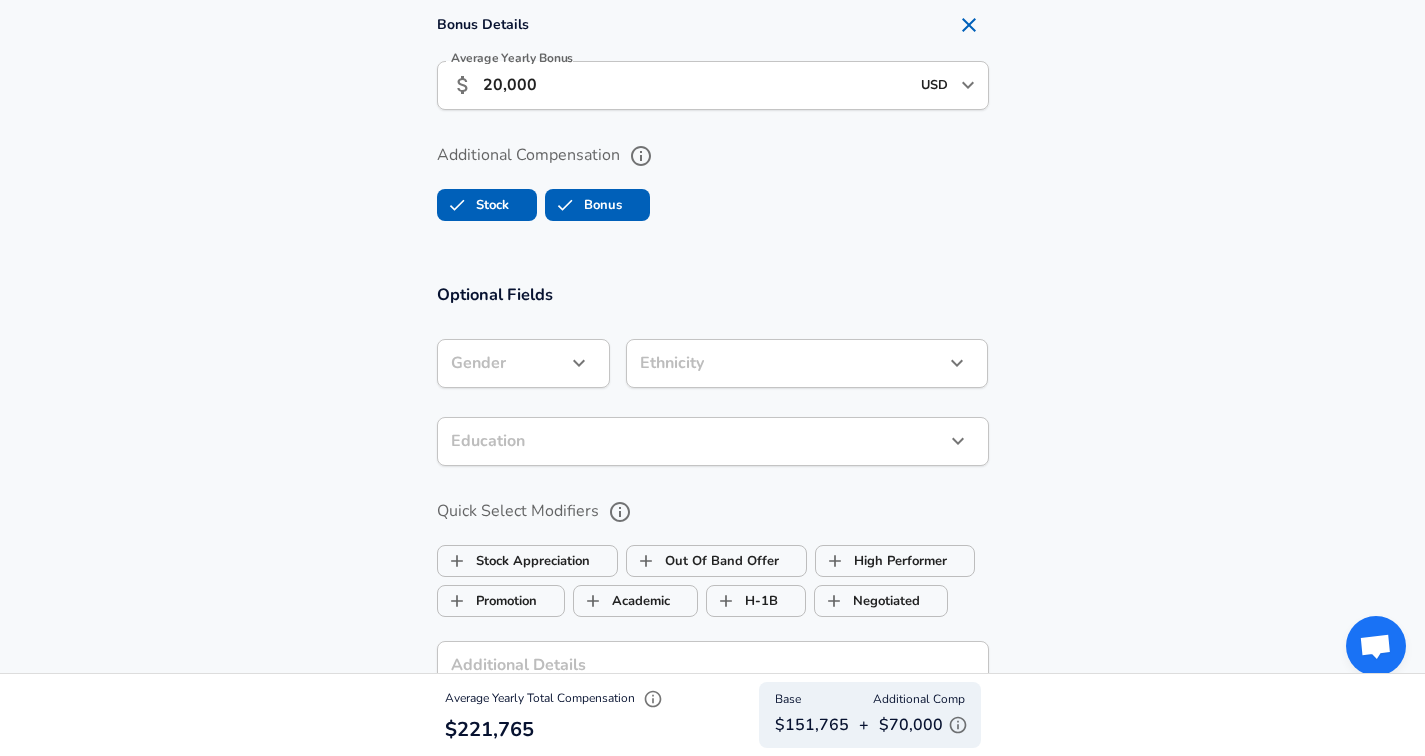 scroll, scrollTop: 1812, scrollLeft: 0, axis: vertical 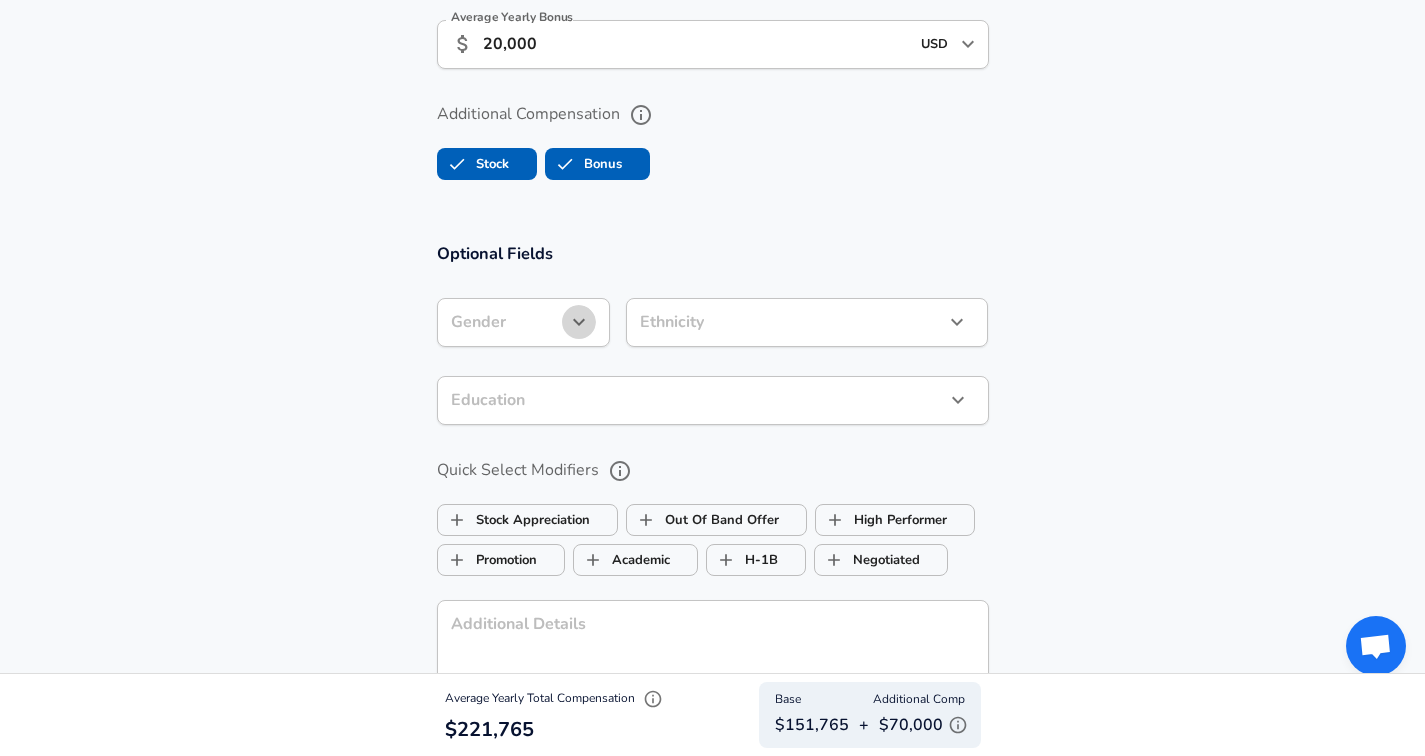 click at bounding box center [579, 322] 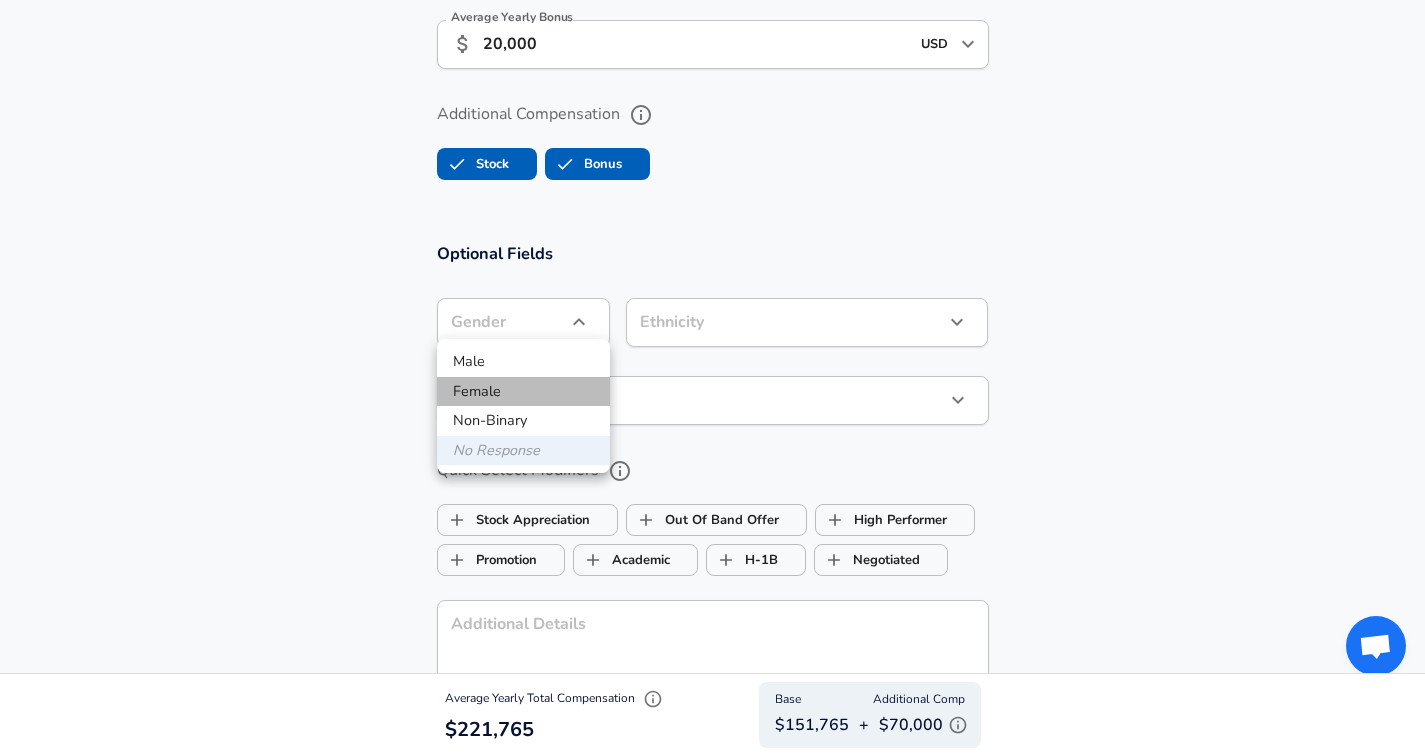 click on "Female" at bounding box center (523, 392) 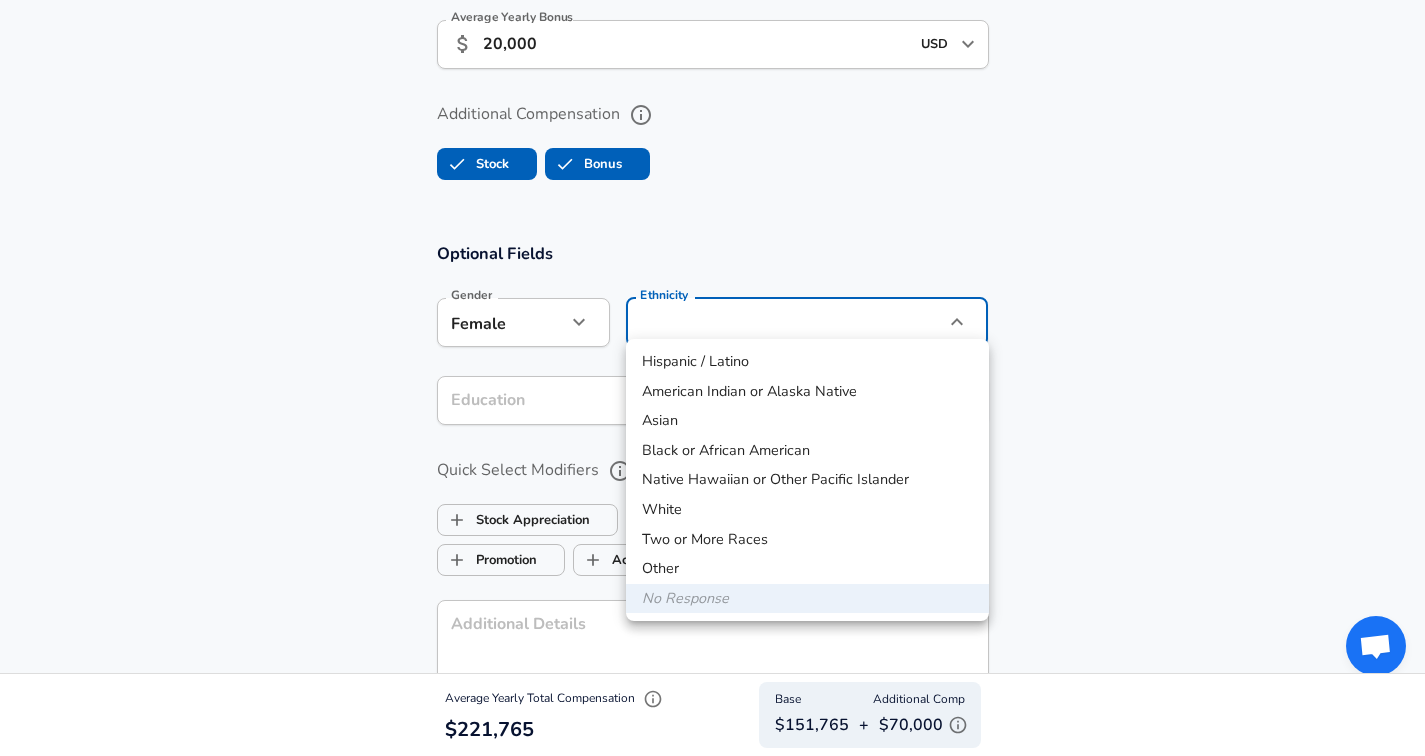 click on "Restart Add Your Salary Upload your offer letter   to verify your submission Enhance Privacy and Anonymity No Automatically hides specific fields until there are enough submissions to safely display the full details.   More Details Based on your submission and the data points that we have already collected, we will automatically hide and anonymize specific fields if there aren't enough data points to remain sufficiently anonymous. Company & Title Information   Enter the company you received your offer from Company Microsoft Company   Select the title that closest resembles your official title. This should be similar to the title that was present on your offer letter. Title Product Manager Title   Select a job family that best fits your role. If you can't find one, select 'Other' to enter a custom job family Job Family Product Manager Job Family   Select a Specialization that best fits your role. If you can't find one, select 'Other' to enter a custom specialization Select Specialization ​   Level 61 / PM 2" at bounding box center (712, -1434) 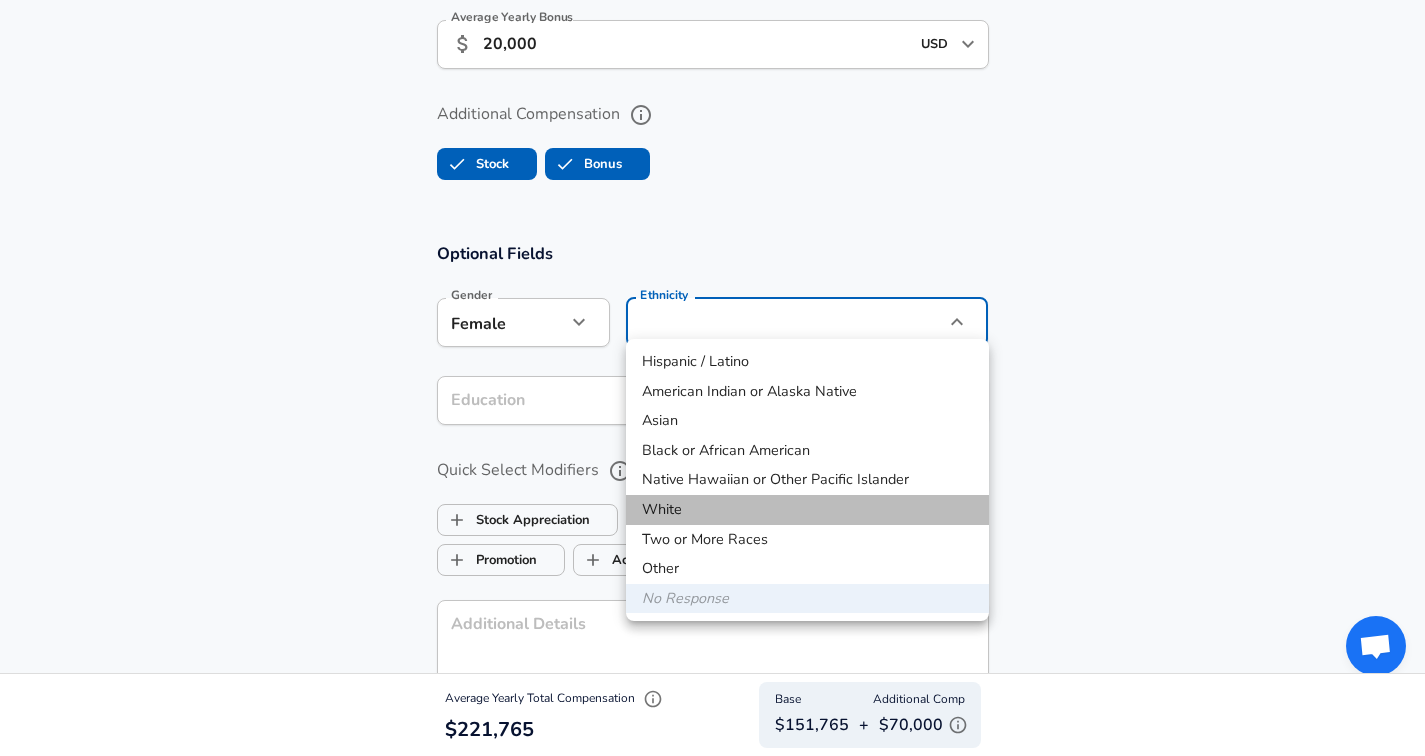 click on "White" at bounding box center [807, 510] 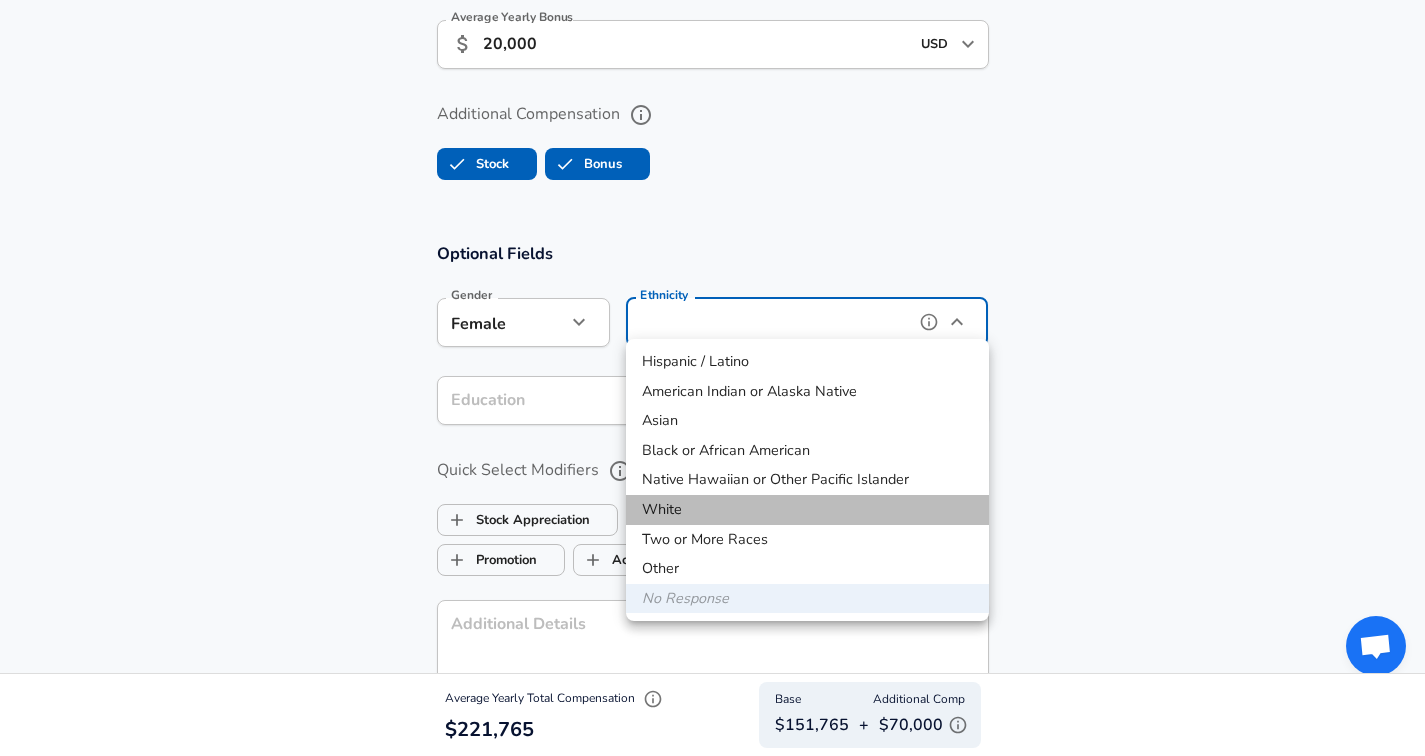 type on "White" 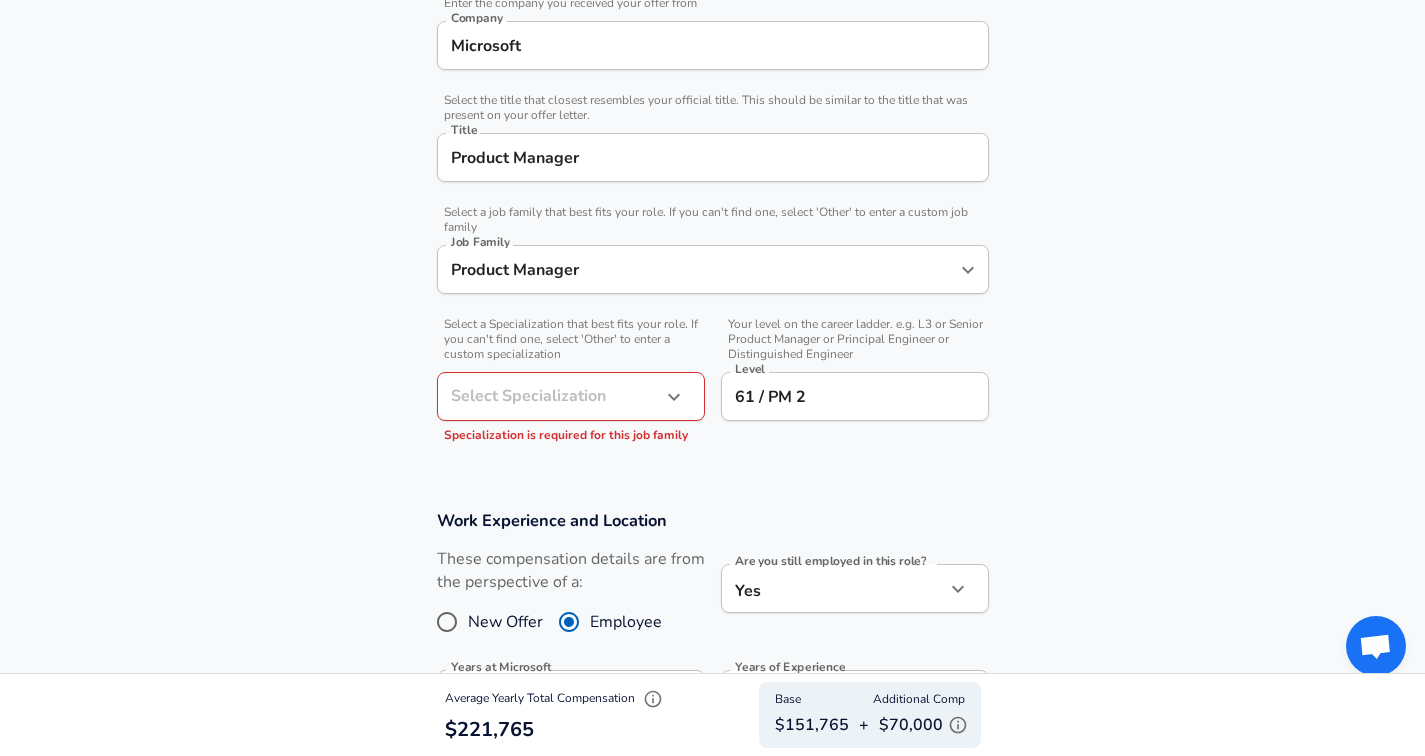 scroll, scrollTop: 421, scrollLeft: 0, axis: vertical 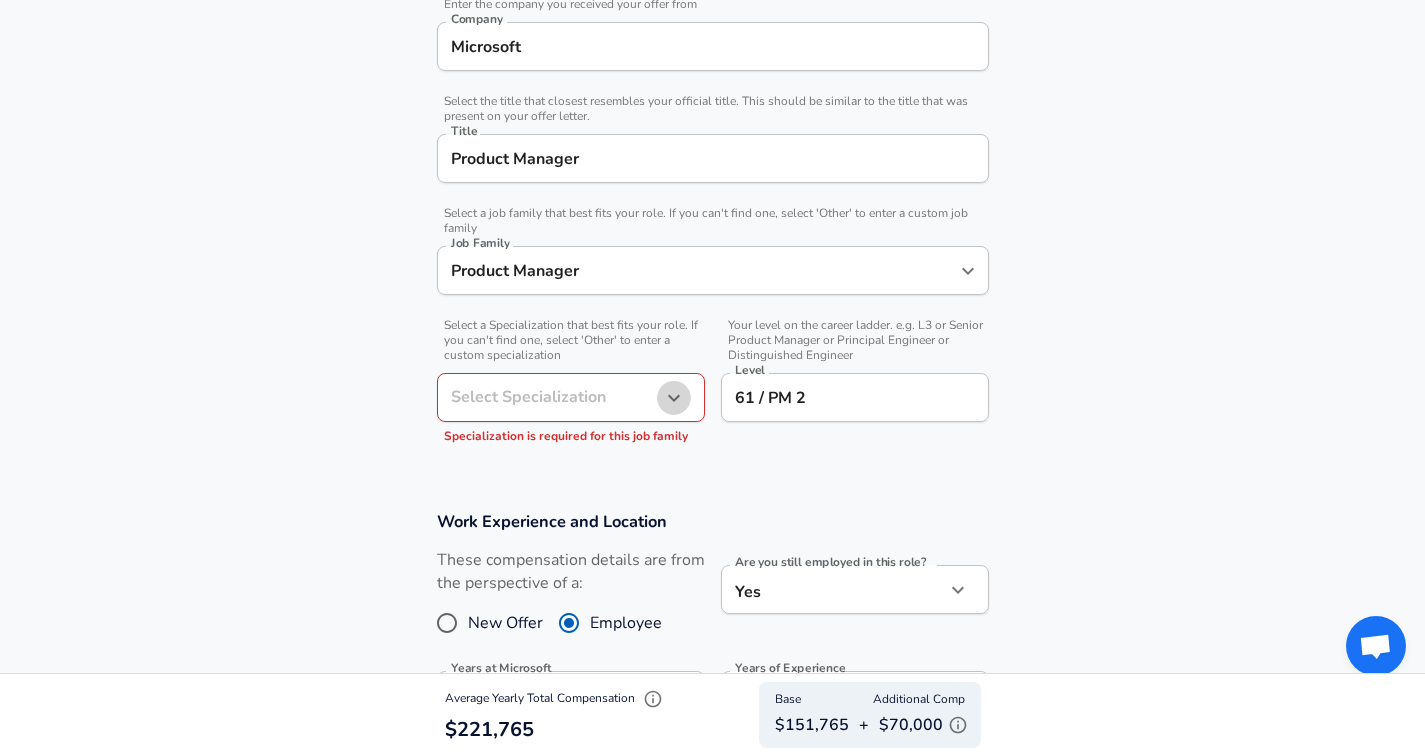 click 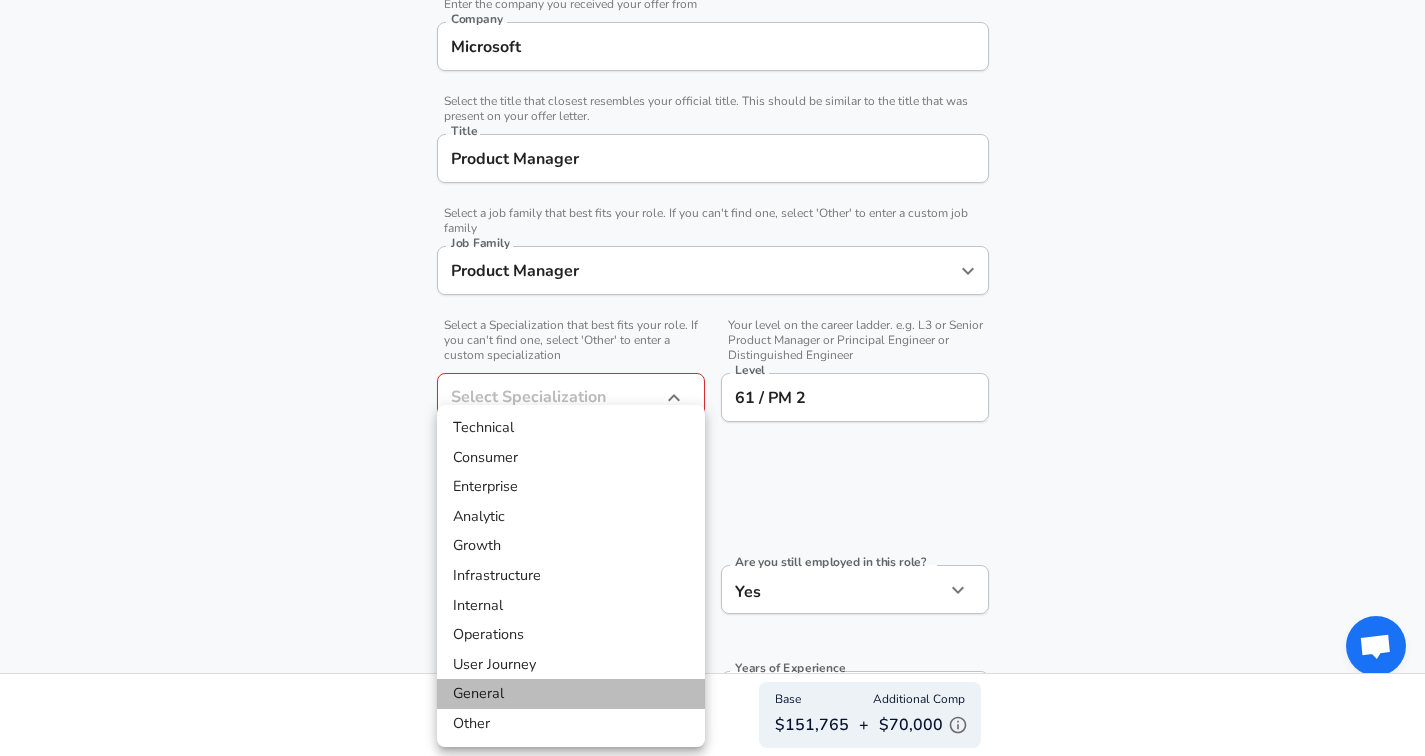 click on "General" at bounding box center [571, 694] 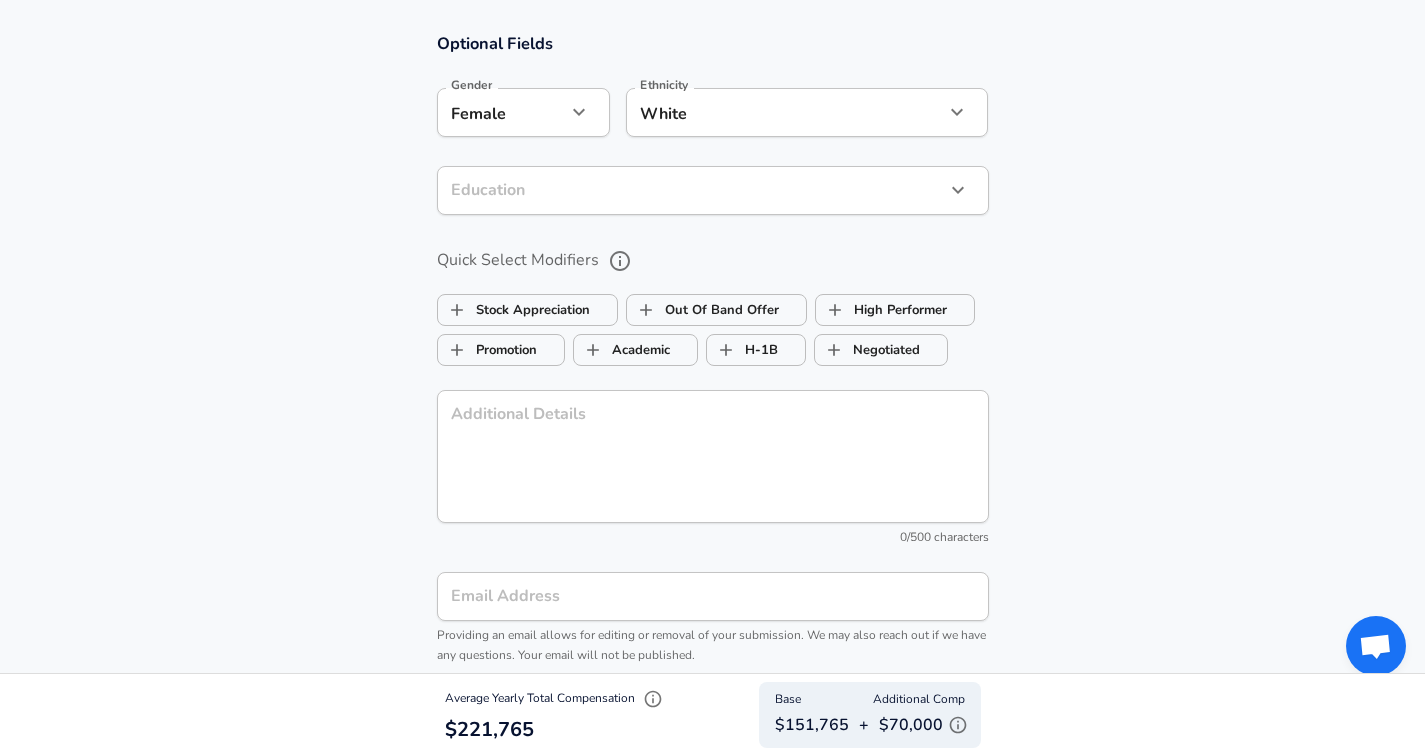 scroll, scrollTop: 2004, scrollLeft: 0, axis: vertical 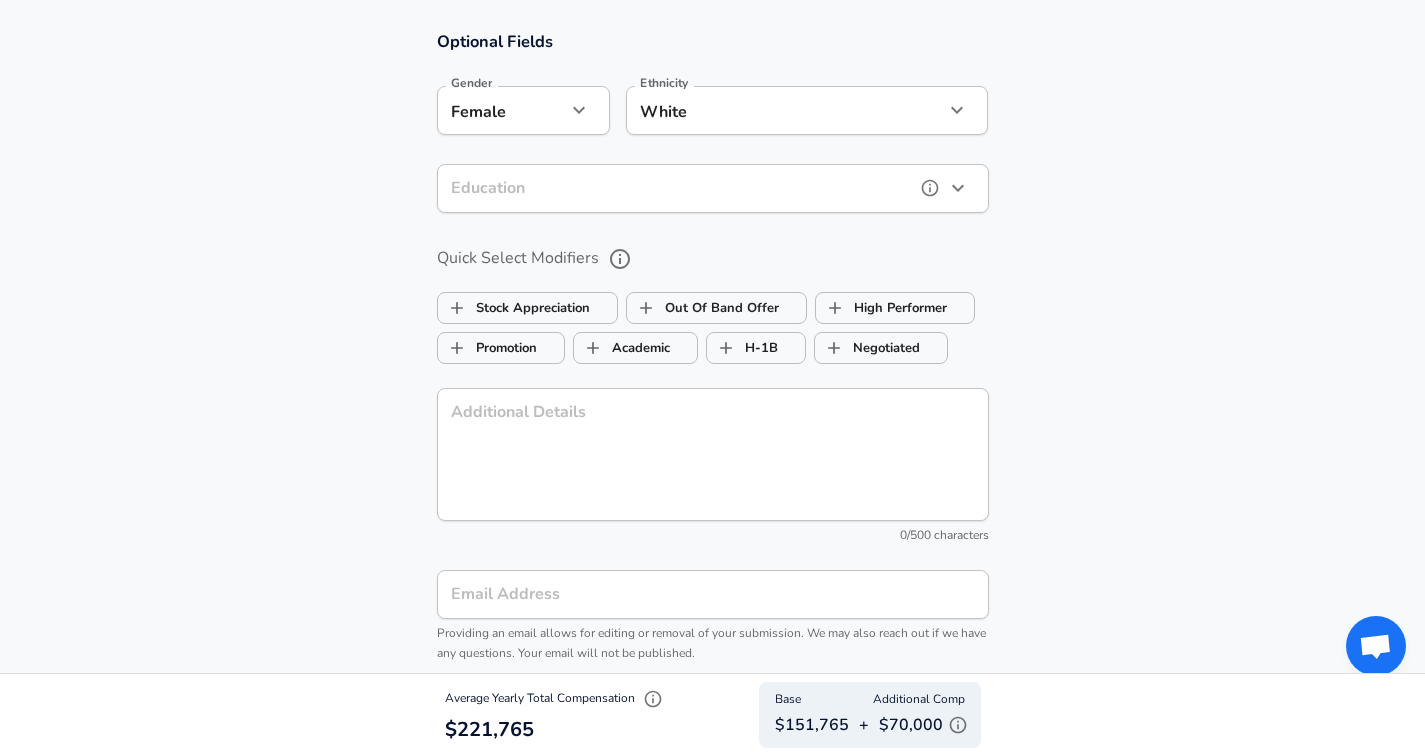 click 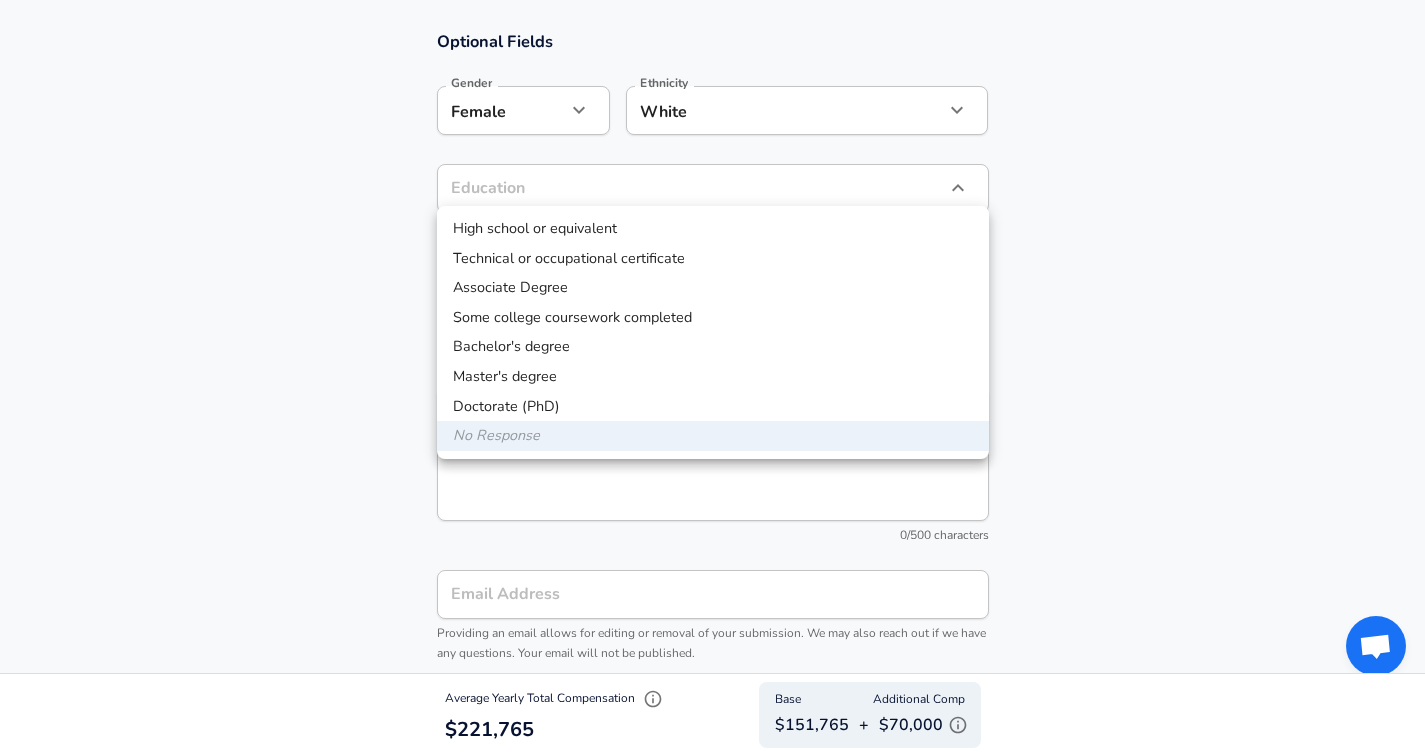 click on "Bachelor's degree" at bounding box center [713, 347] 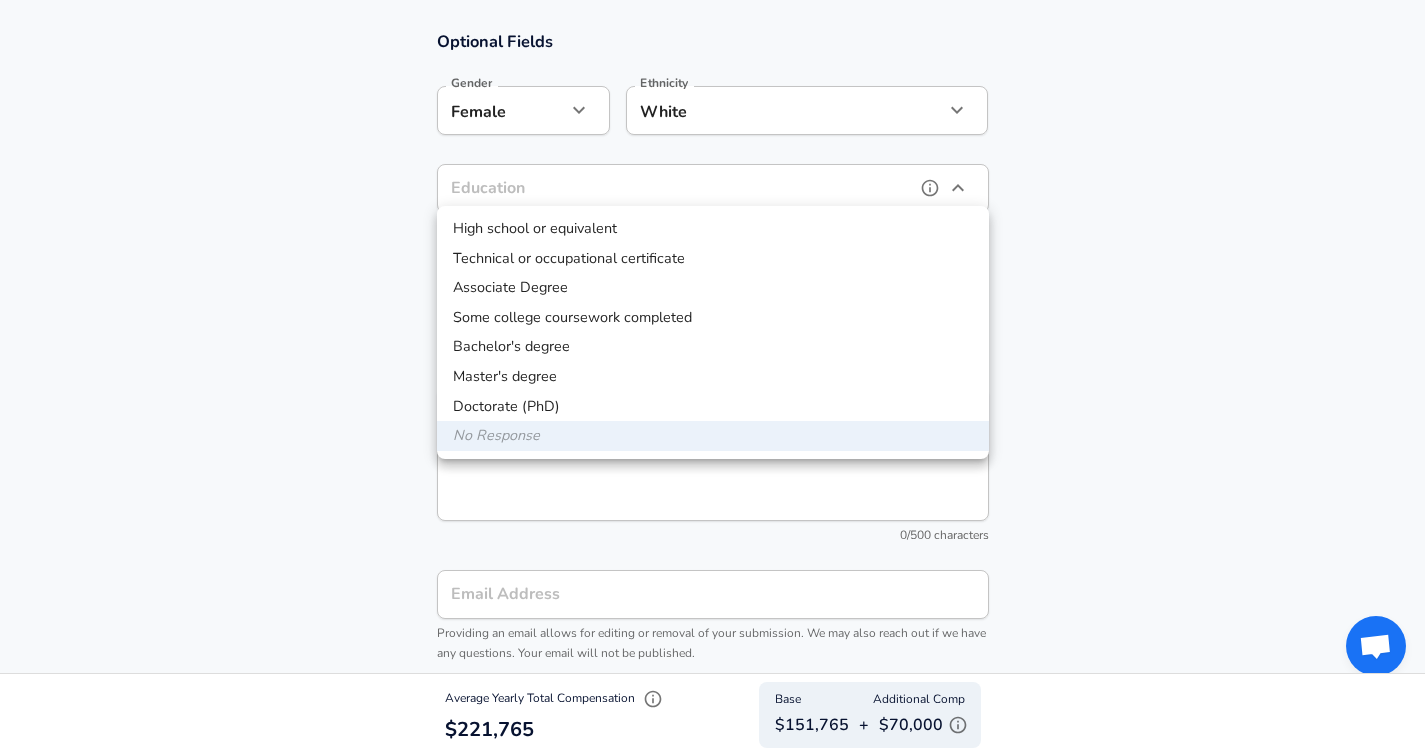 type on "Bachelors degree" 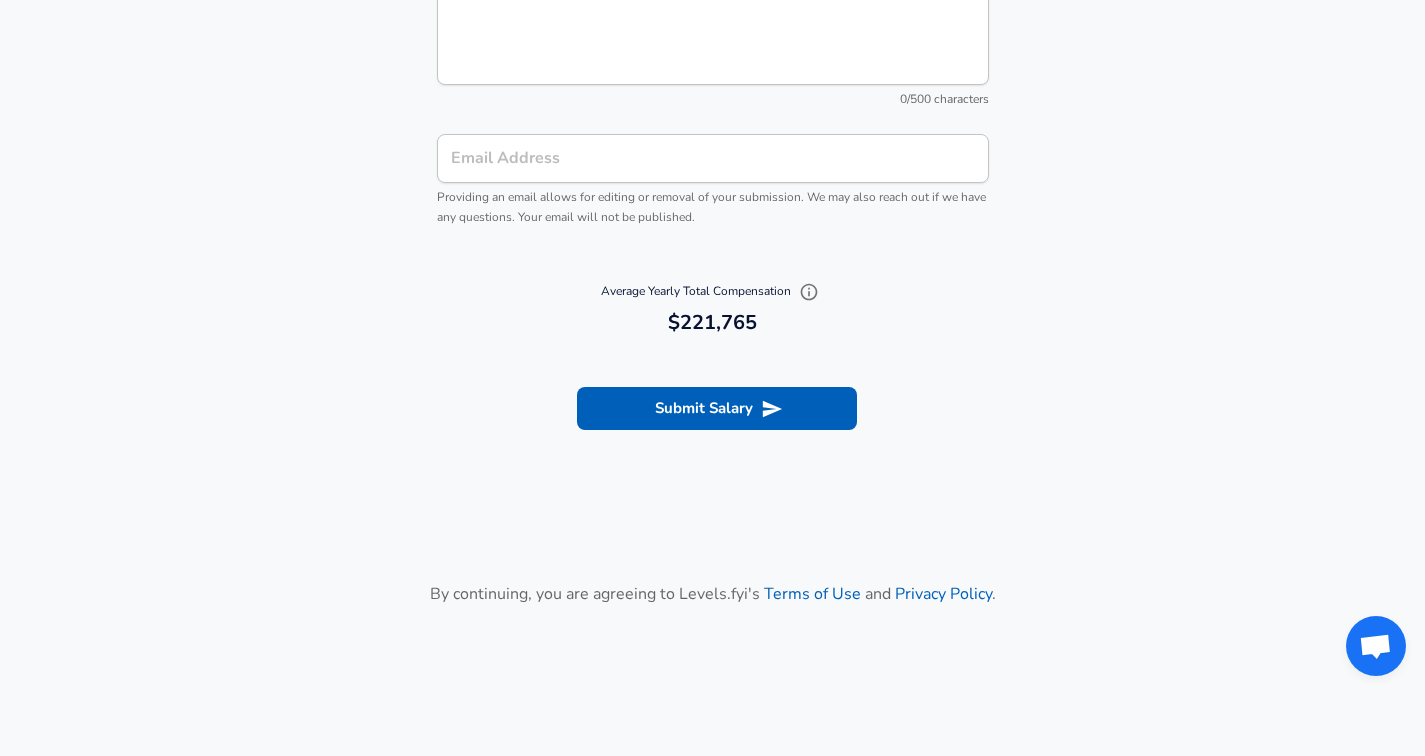 scroll, scrollTop: 2440, scrollLeft: 0, axis: vertical 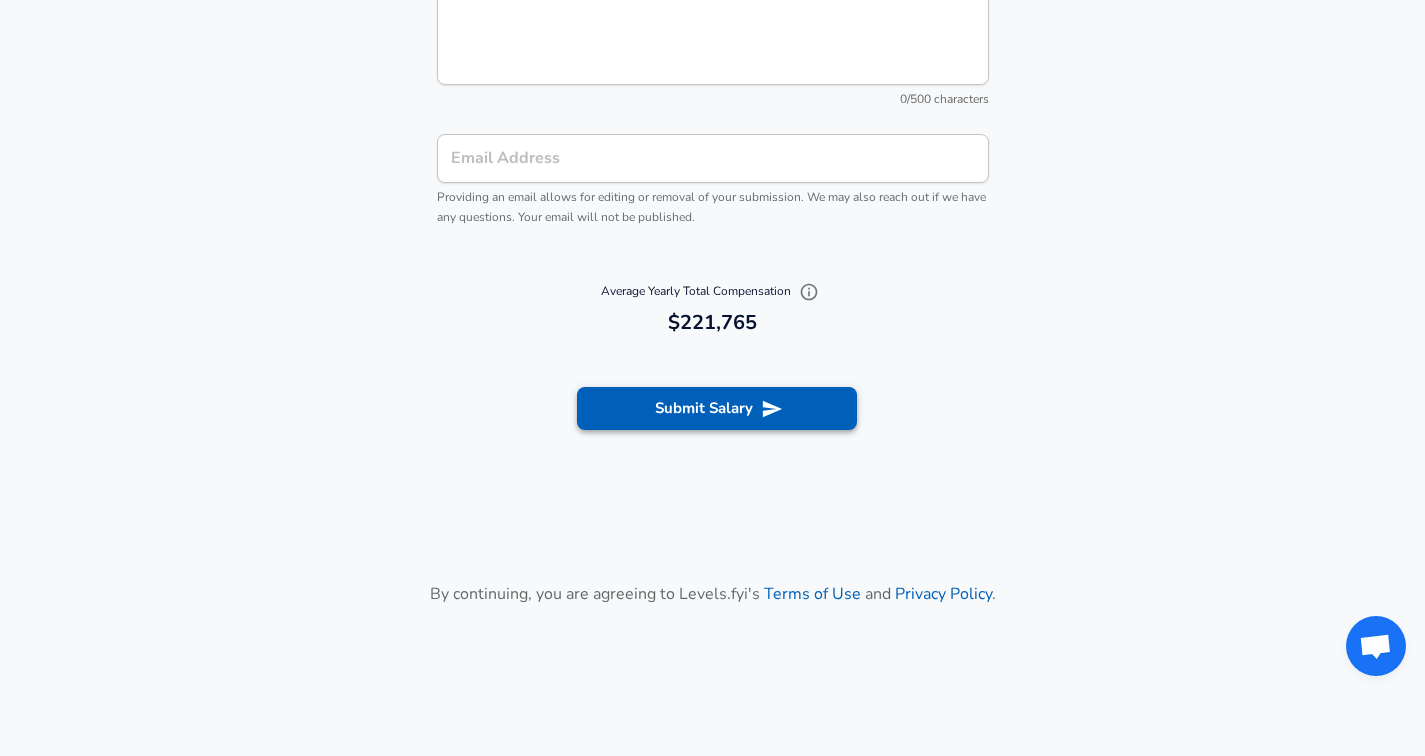 click on "Submit Salary" at bounding box center (717, 408) 